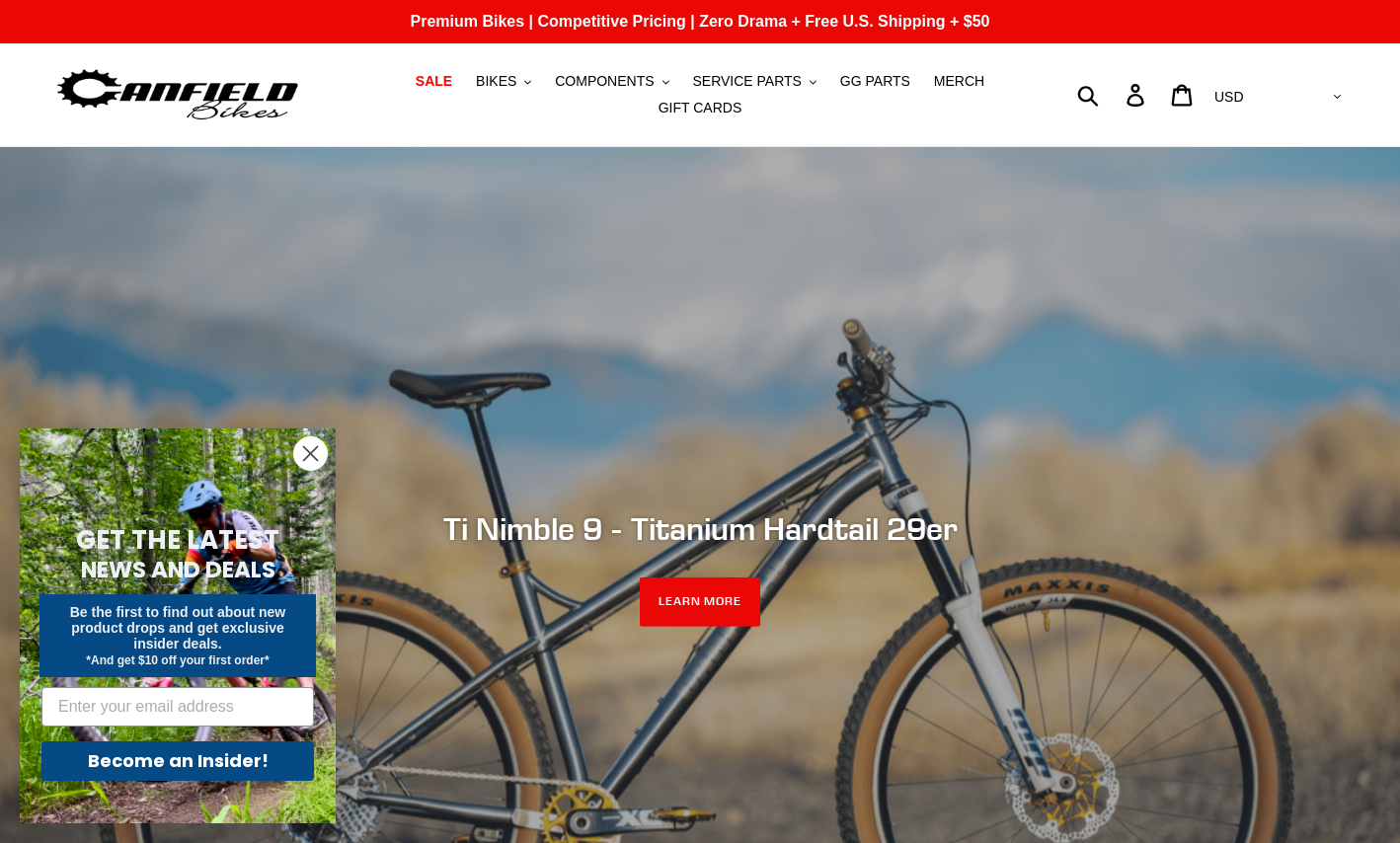 scroll, scrollTop: 0, scrollLeft: 0, axis: both 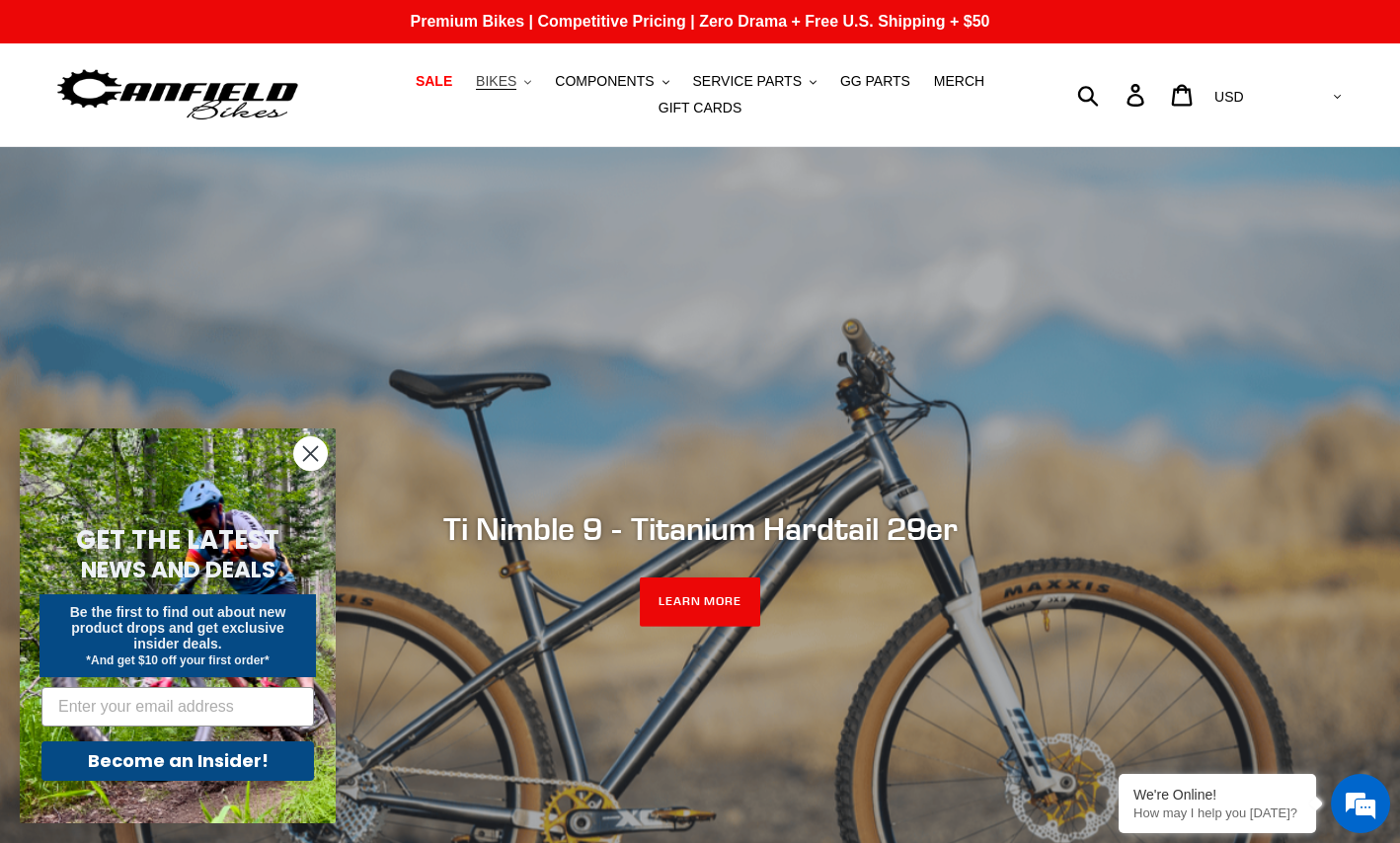 click on ".cls-1{fill:#231f20}" 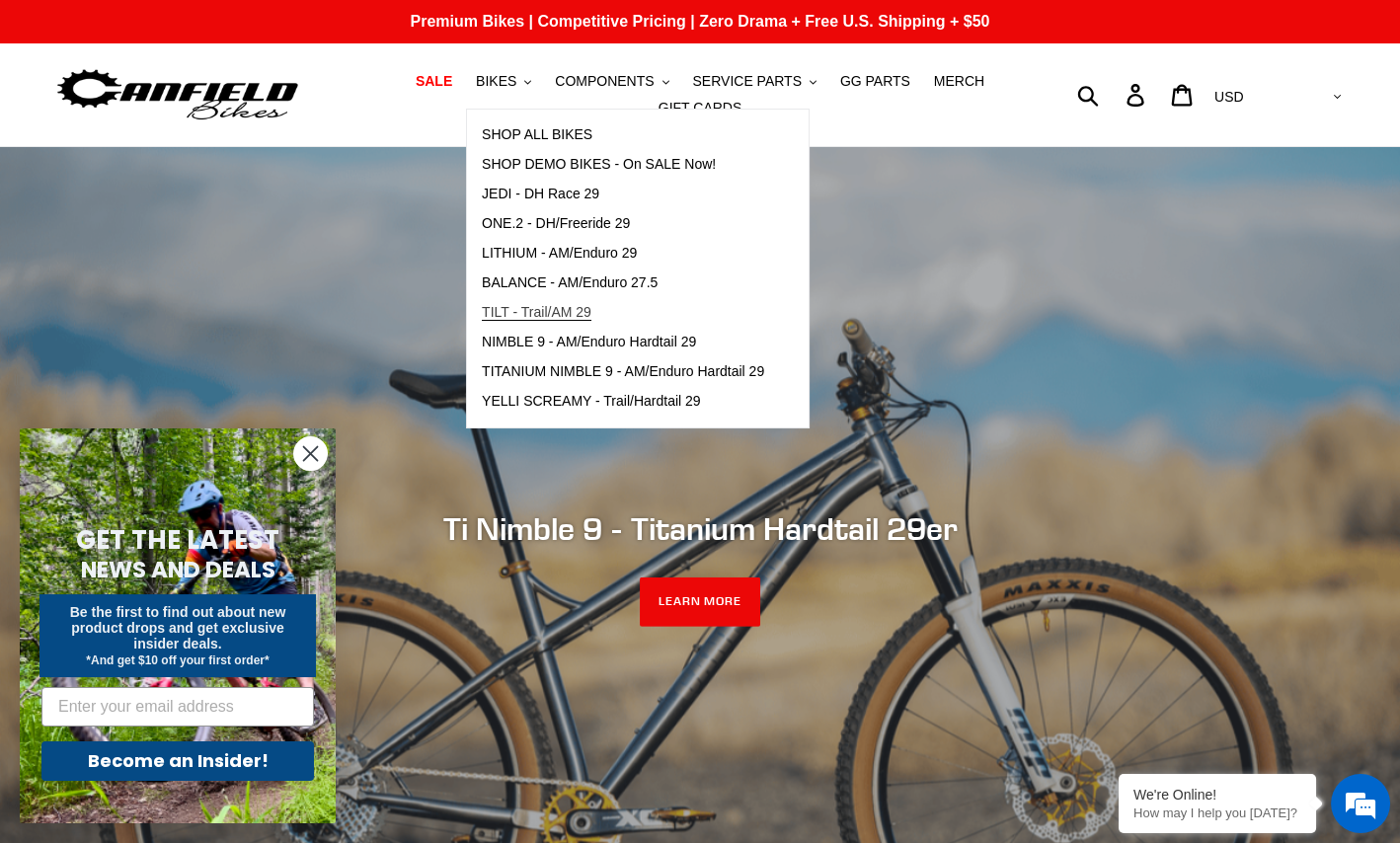 click on "TILT - Trail/AM 29" at bounding box center [536, 312] 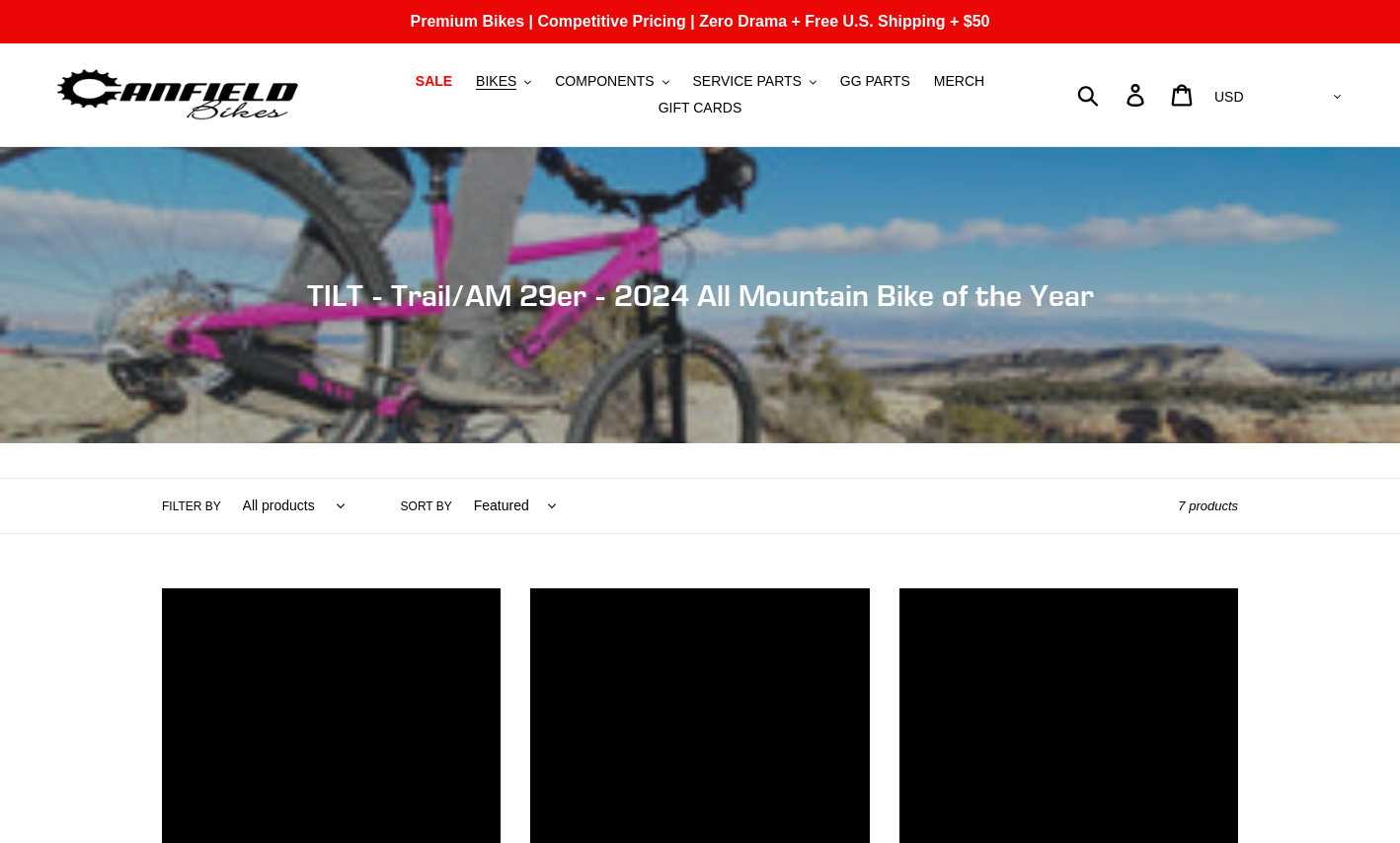 scroll, scrollTop: 0, scrollLeft: 0, axis: both 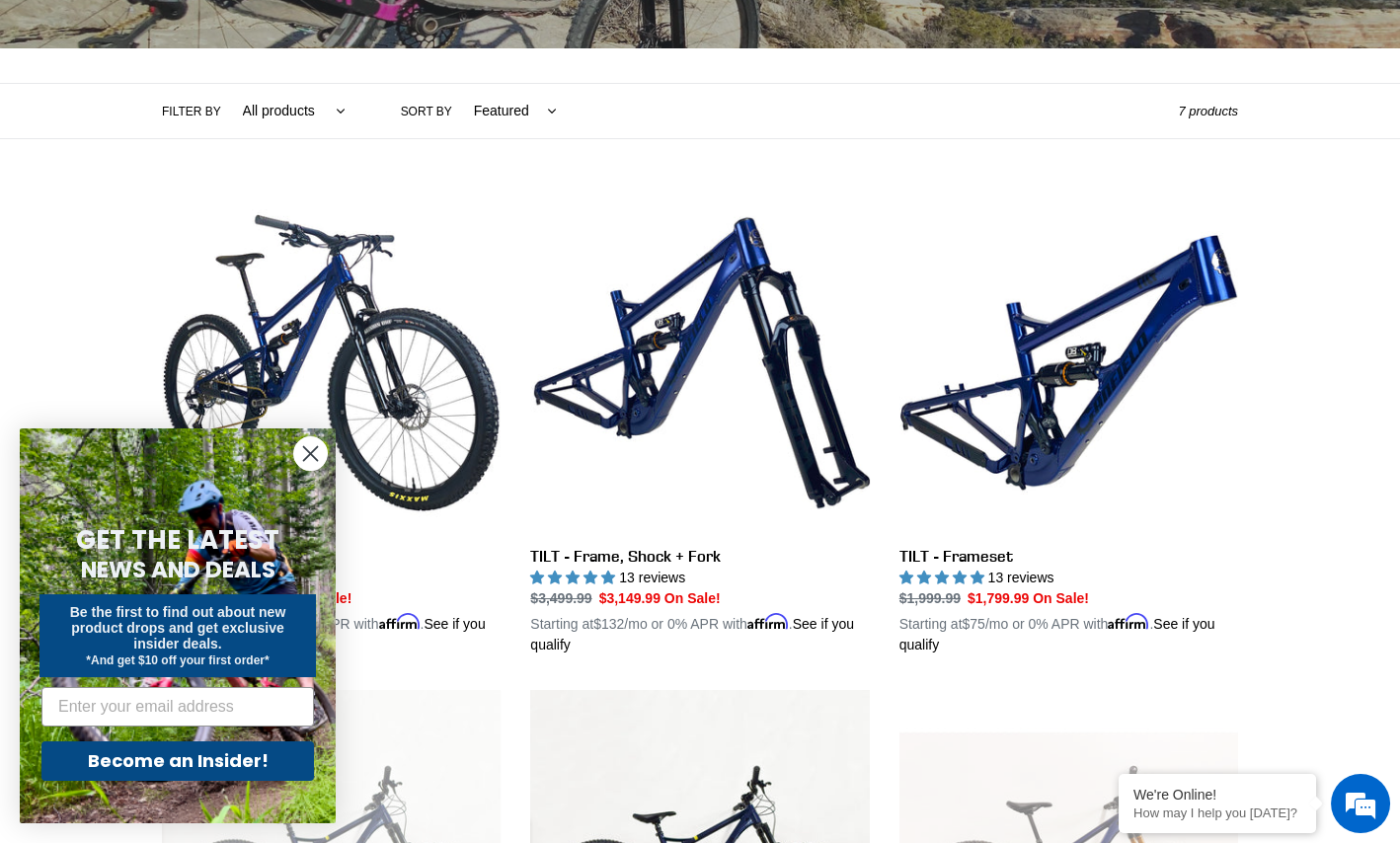 click 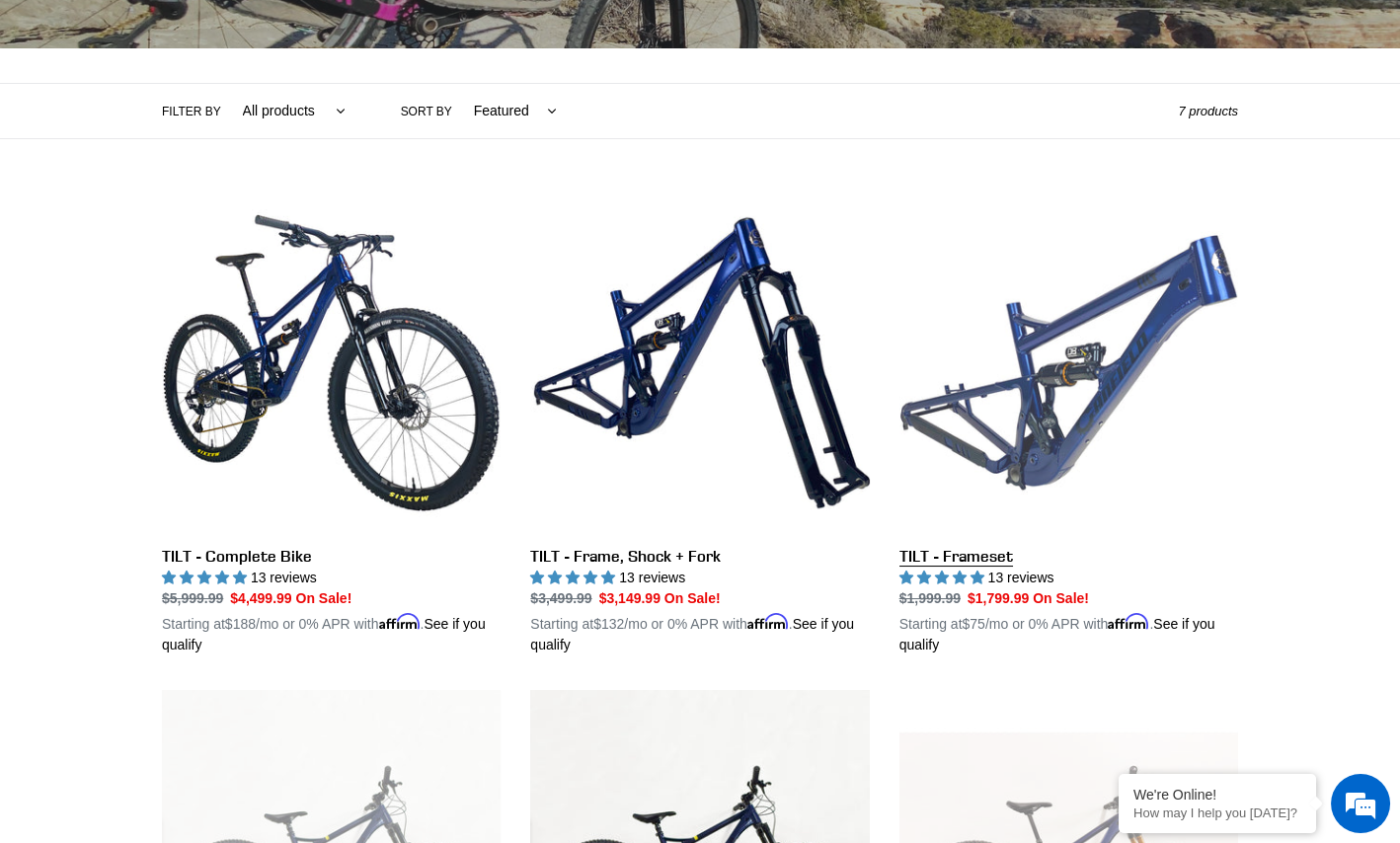 scroll, scrollTop: 494, scrollLeft: 0, axis: vertical 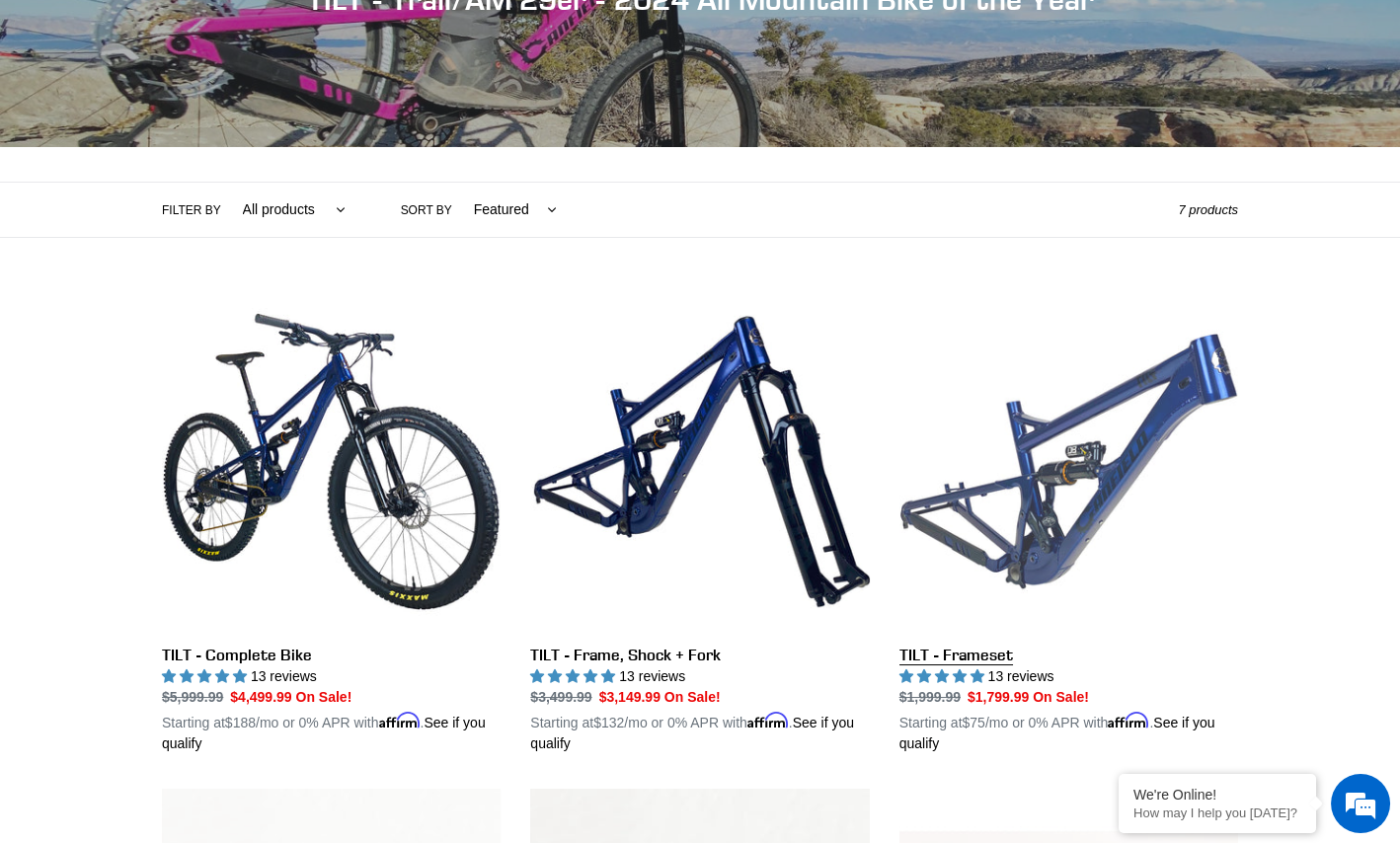 click on "TILT - Frameset" at bounding box center [1068, 523] 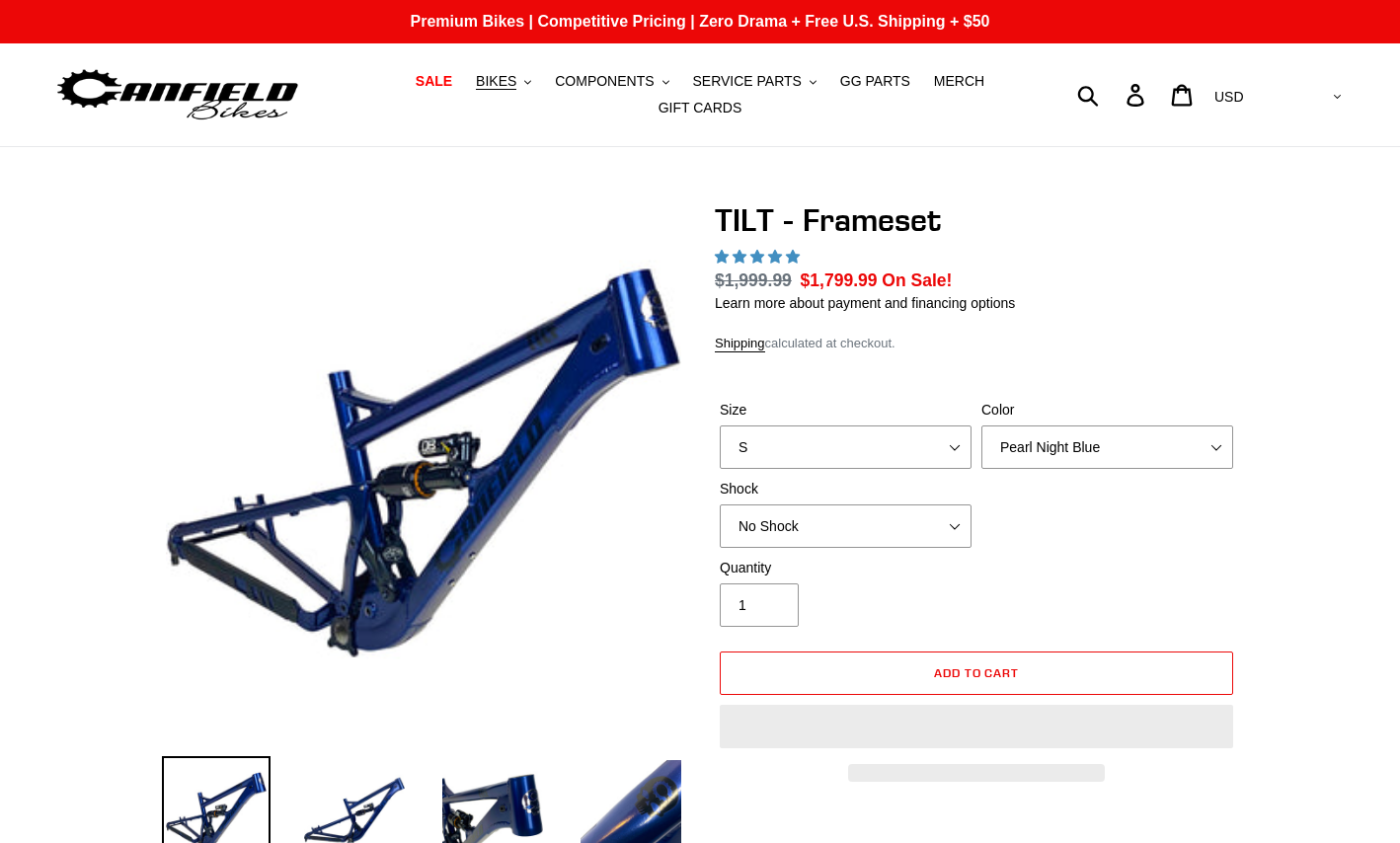 scroll, scrollTop: 0, scrollLeft: 0, axis: both 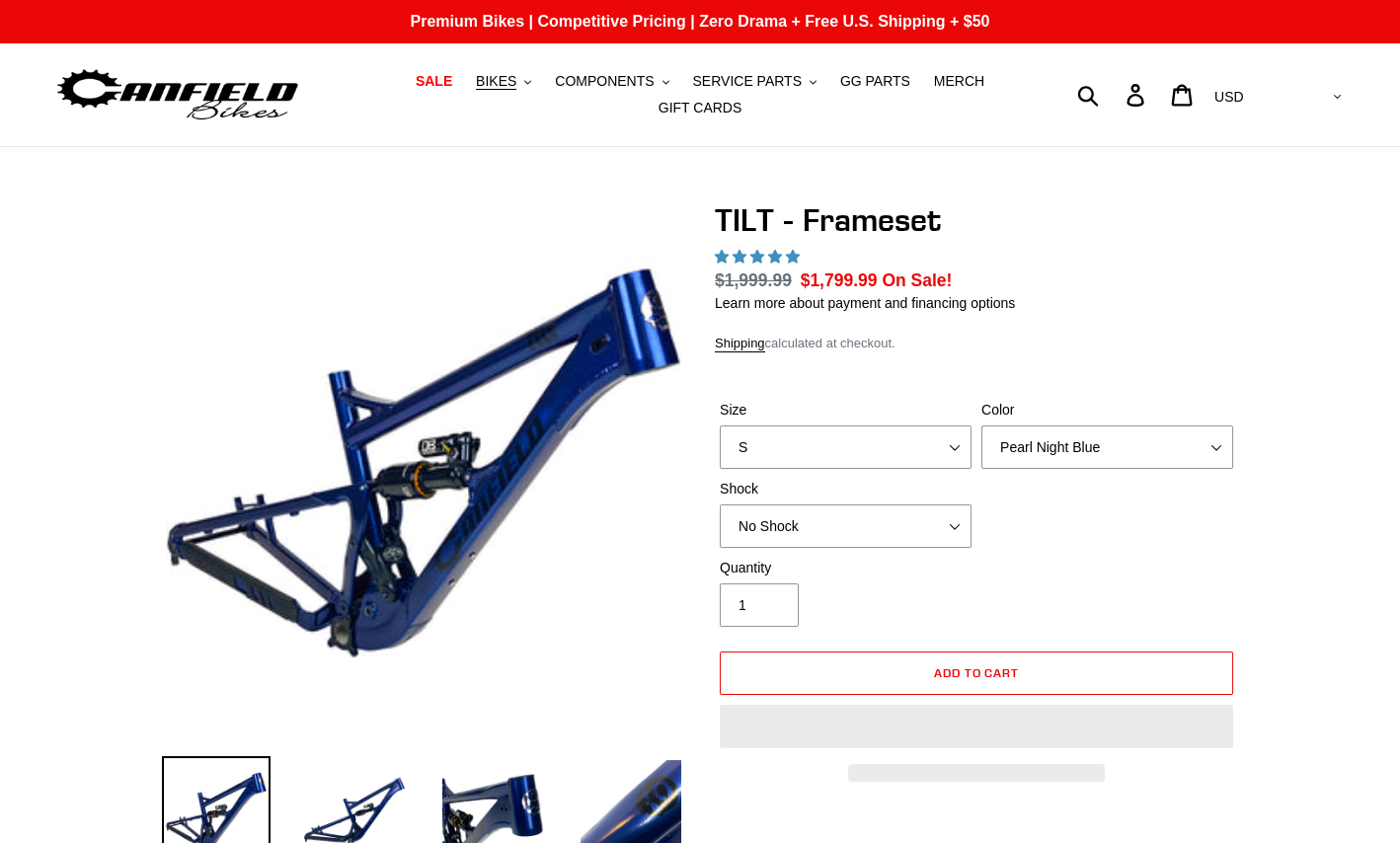 select on "highest-rating" 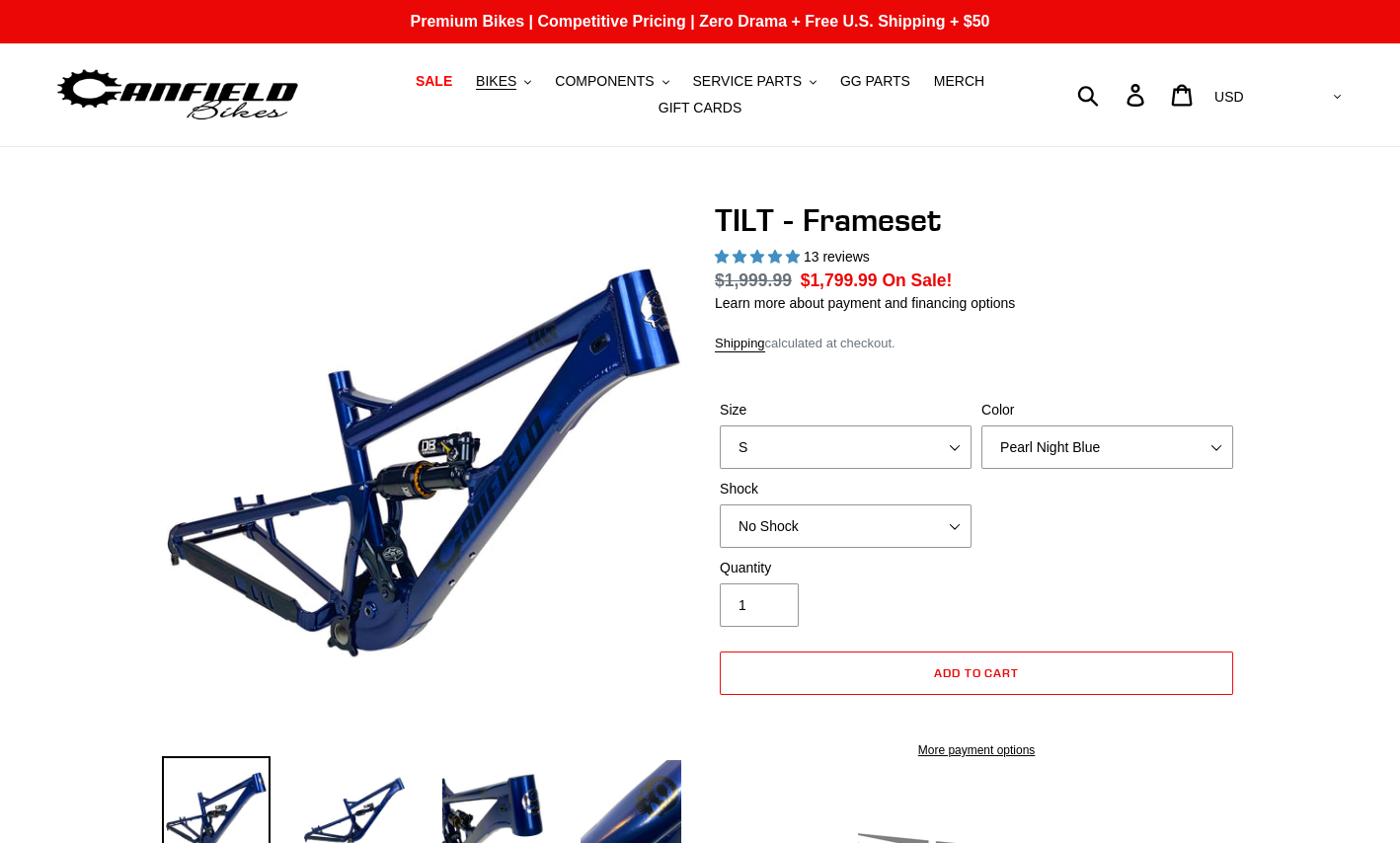 scroll, scrollTop: 0, scrollLeft: 0, axis: both 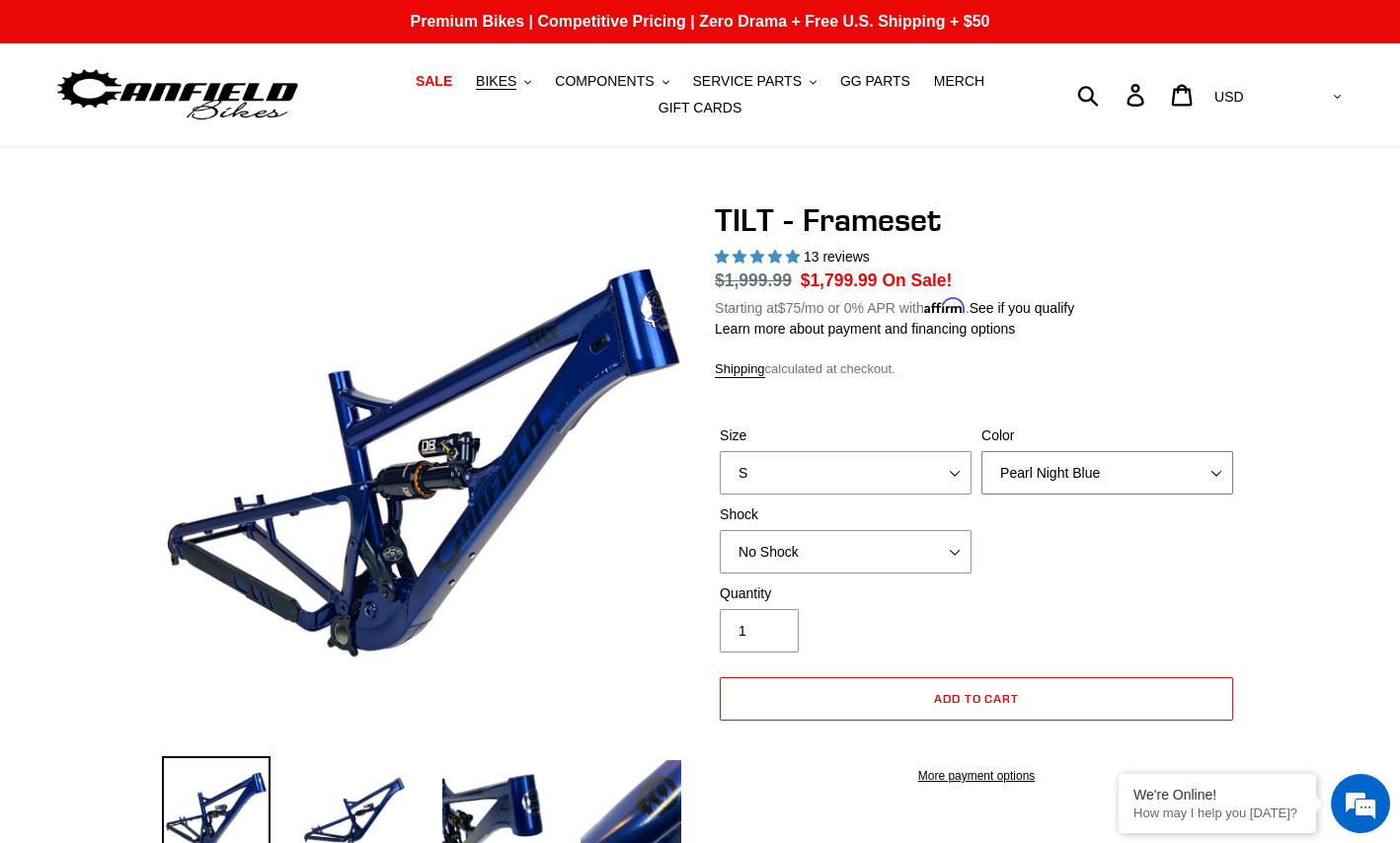 click on "Pearl Night Blue
Stealth Silver" at bounding box center [1107, 473] 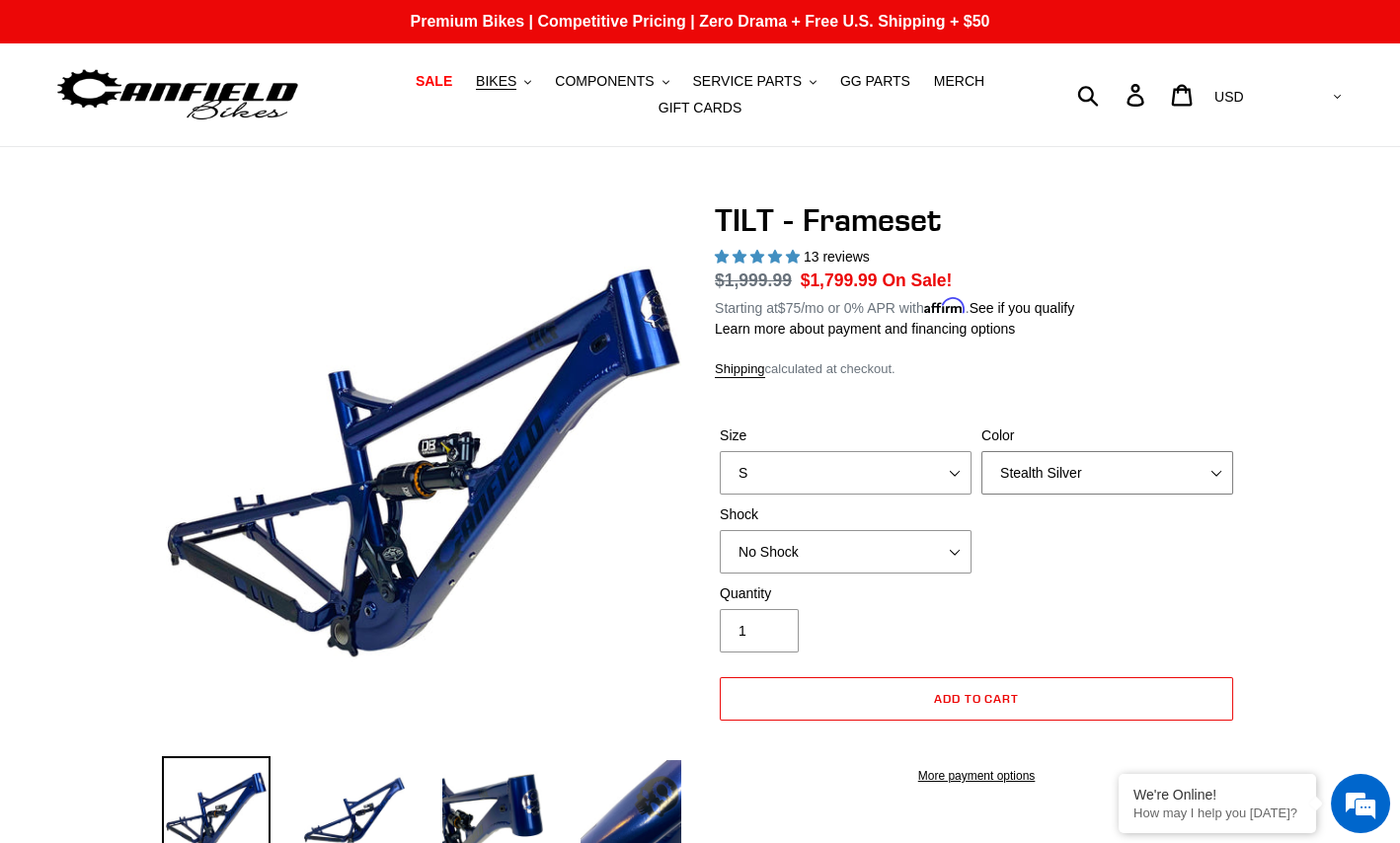 click on "Pearl Night Blue
Stealth Silver" at bounding box center [1107, 473] 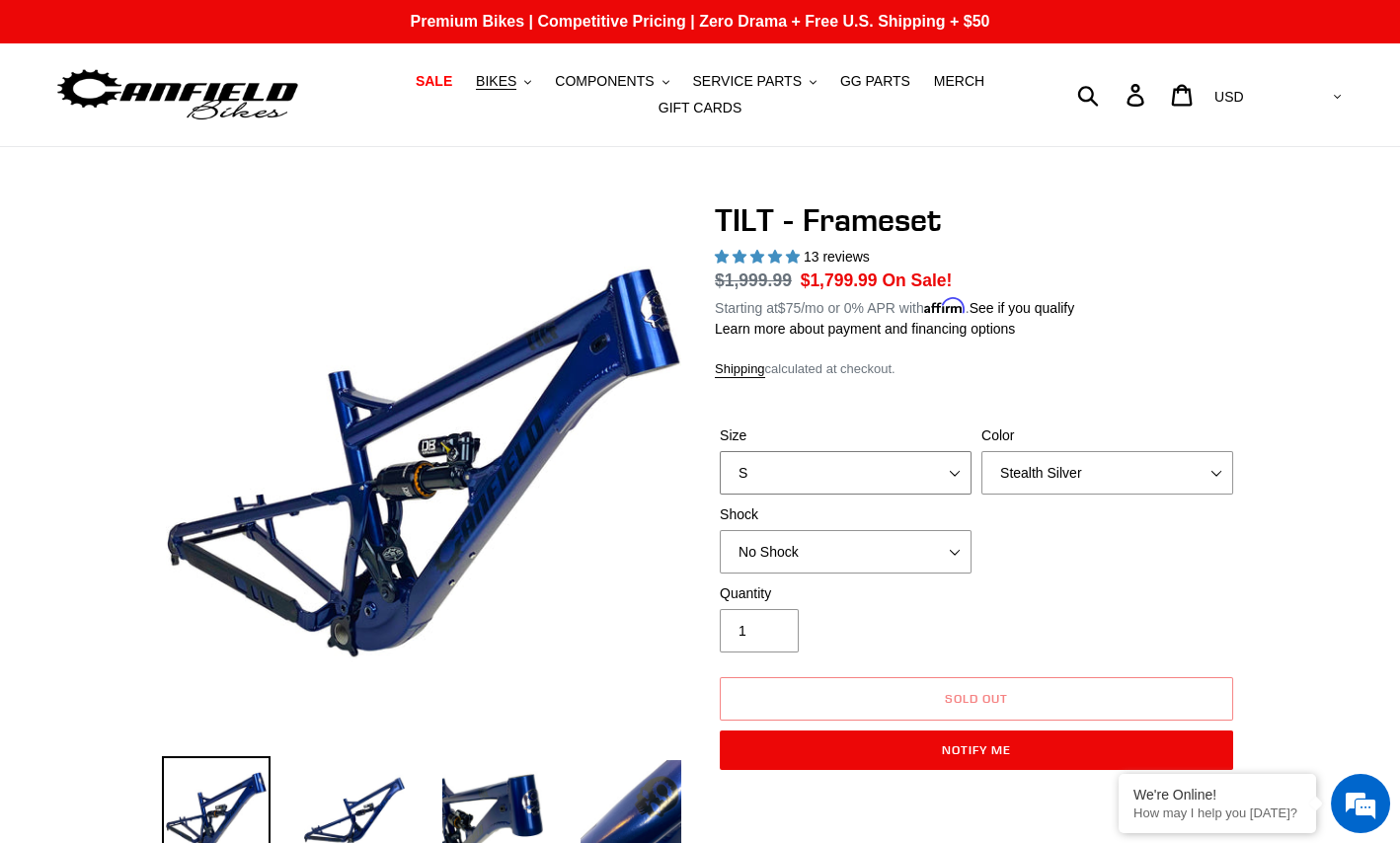 click on "S
M
L
XL" at bounding box center (845, 473) 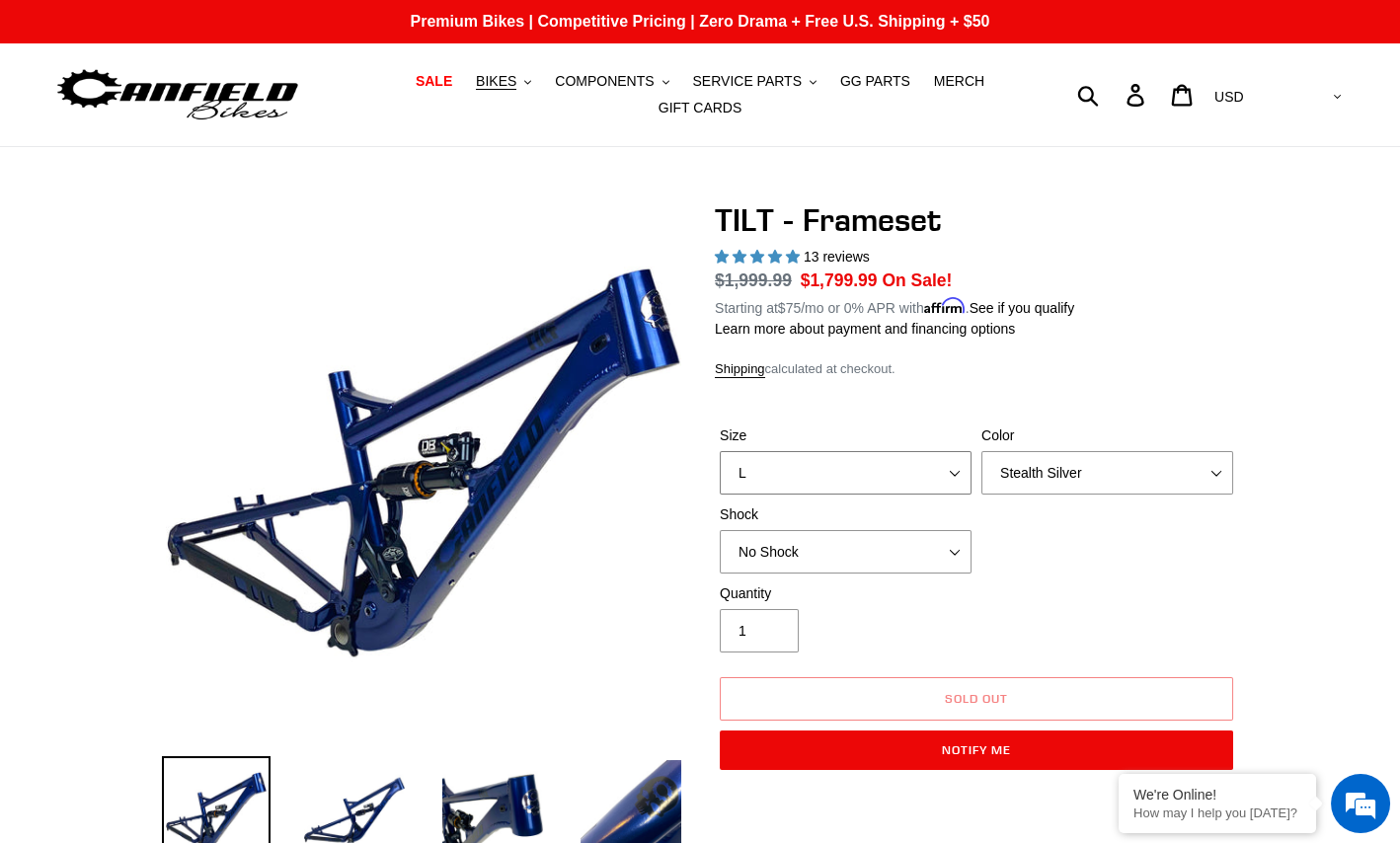 click on "S
M
L
XL" at bounding box center [845, 473] 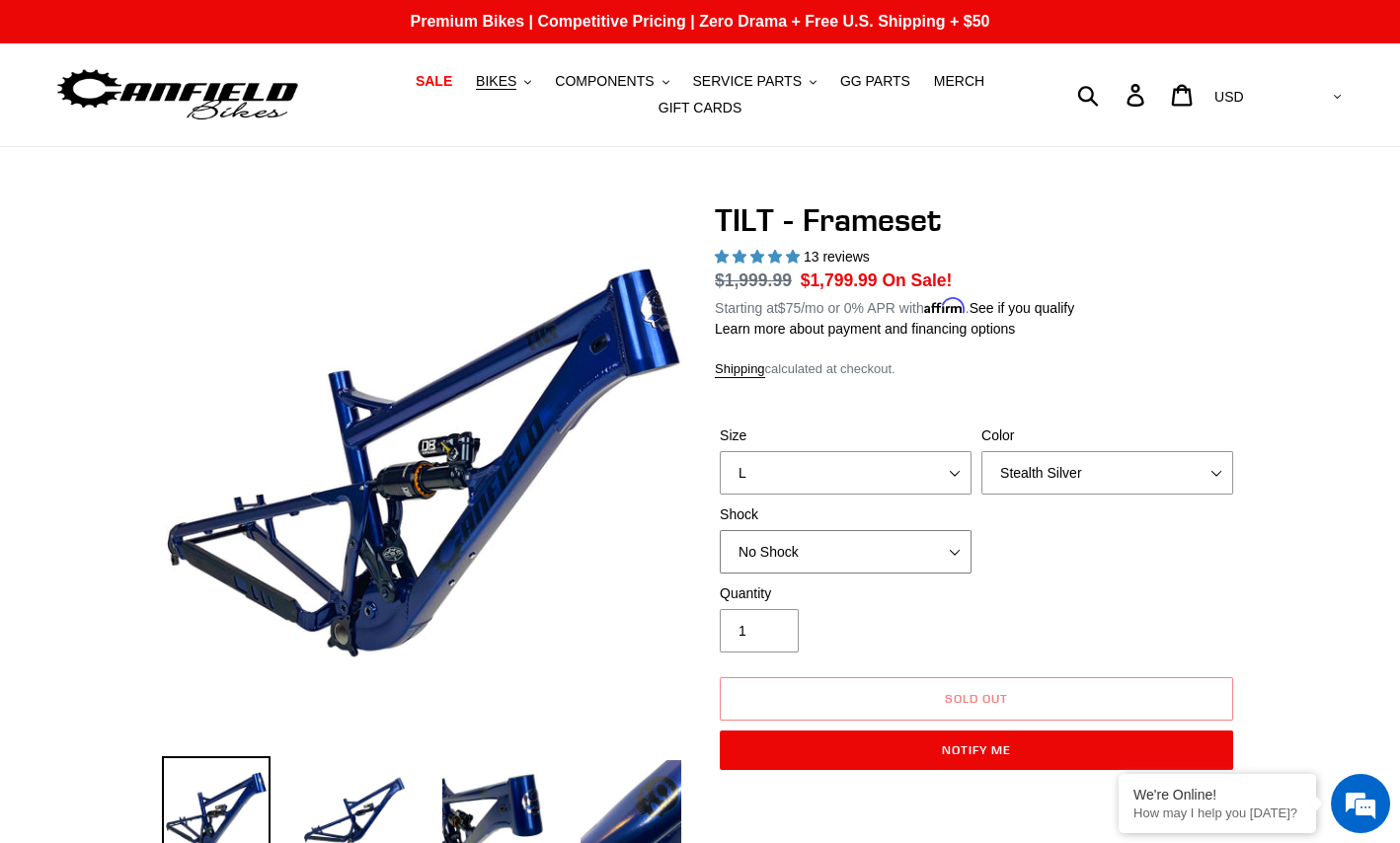 click on "No Shock
Cane Creek DB Kitsuma Air
RockShox Deluxe Ultimate
Fox FLOAT X
EXT Storia Lok V3" at bounding box center [845, 552] 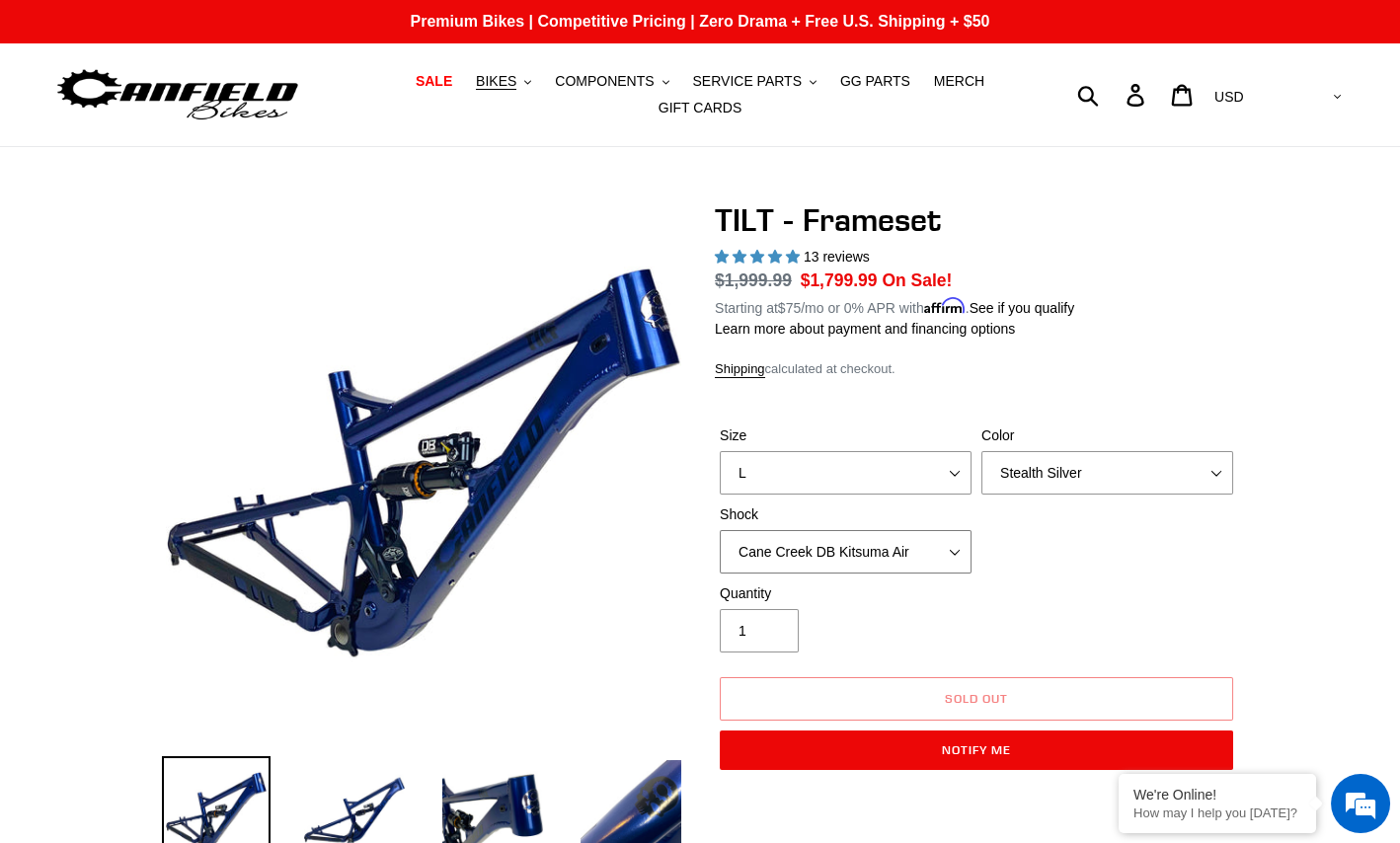 click on "No Shock
Cane Creek DB Kitsuma Air
RockShox Deluxe Ultimate
Fox FLOAT X
EXT Storia Lok V3" at bounding box center [845, 552] 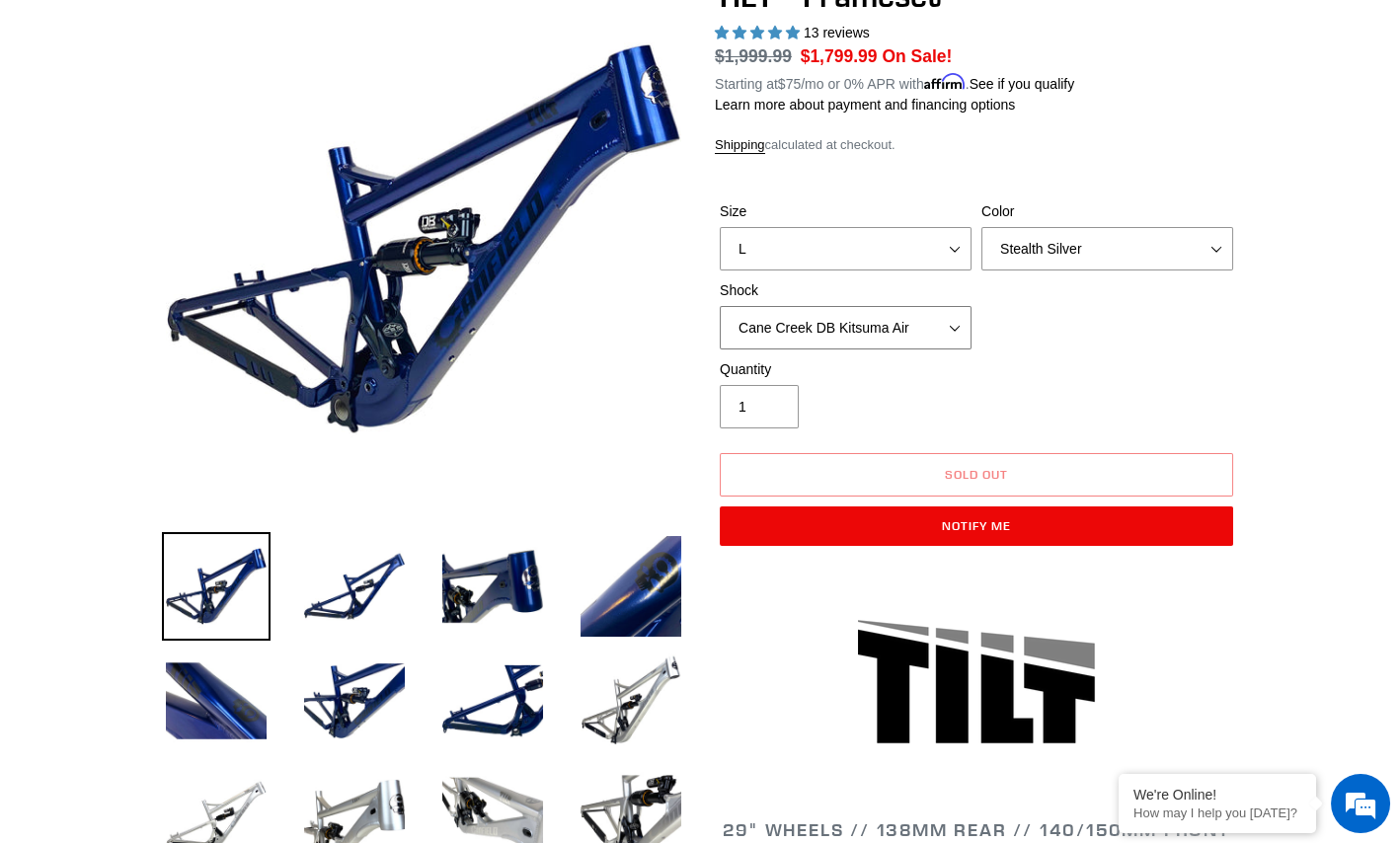 scroll, scrollTop: 296, scrollLeft: 0, axis: vertical 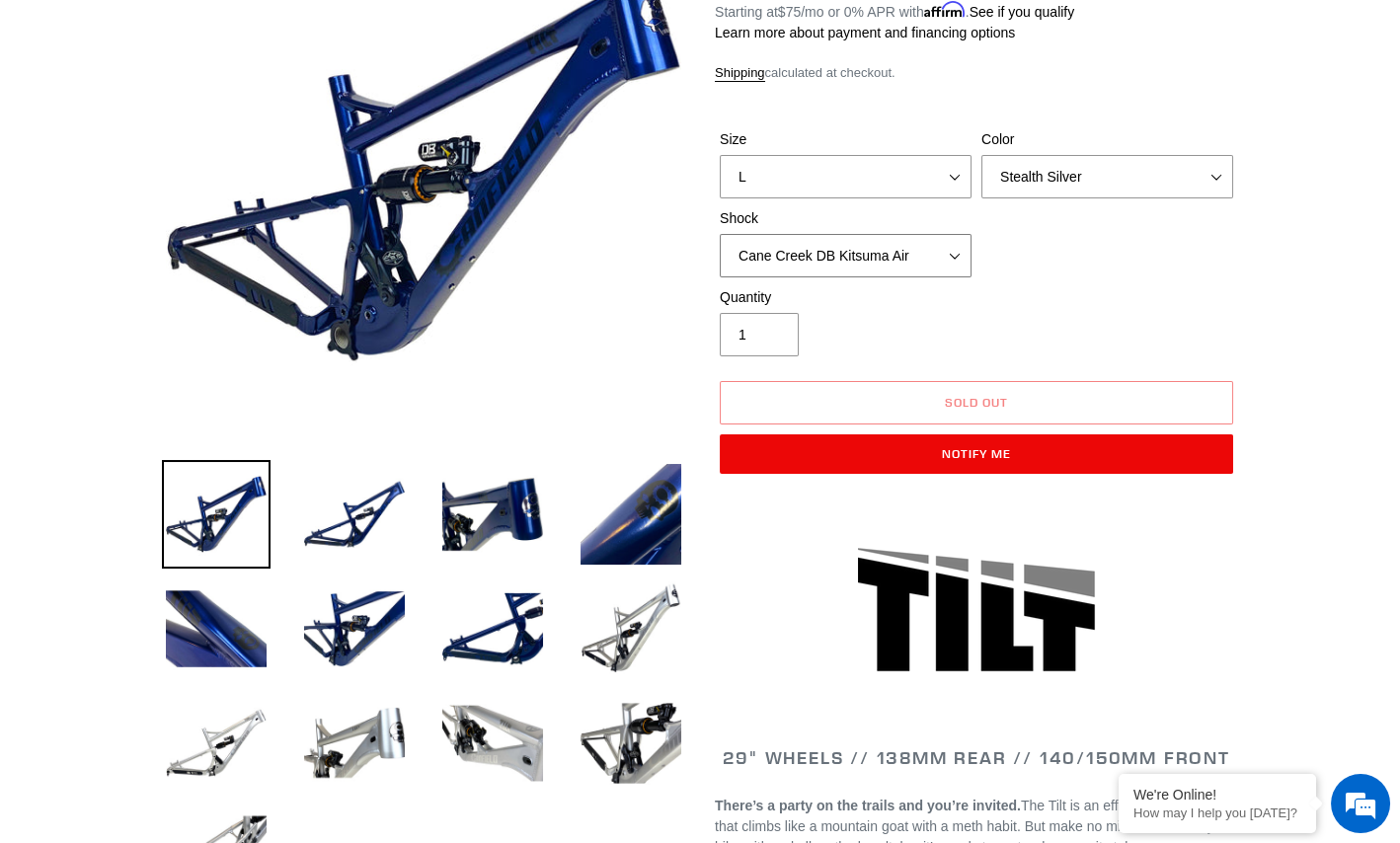 click on "No Shock
Cane Creek DB Kitsuma Air
RockShox Deluxe Ultimate
Fox FLOAT X
EXT Storia Lok V3" at bounding box center [845, 256] 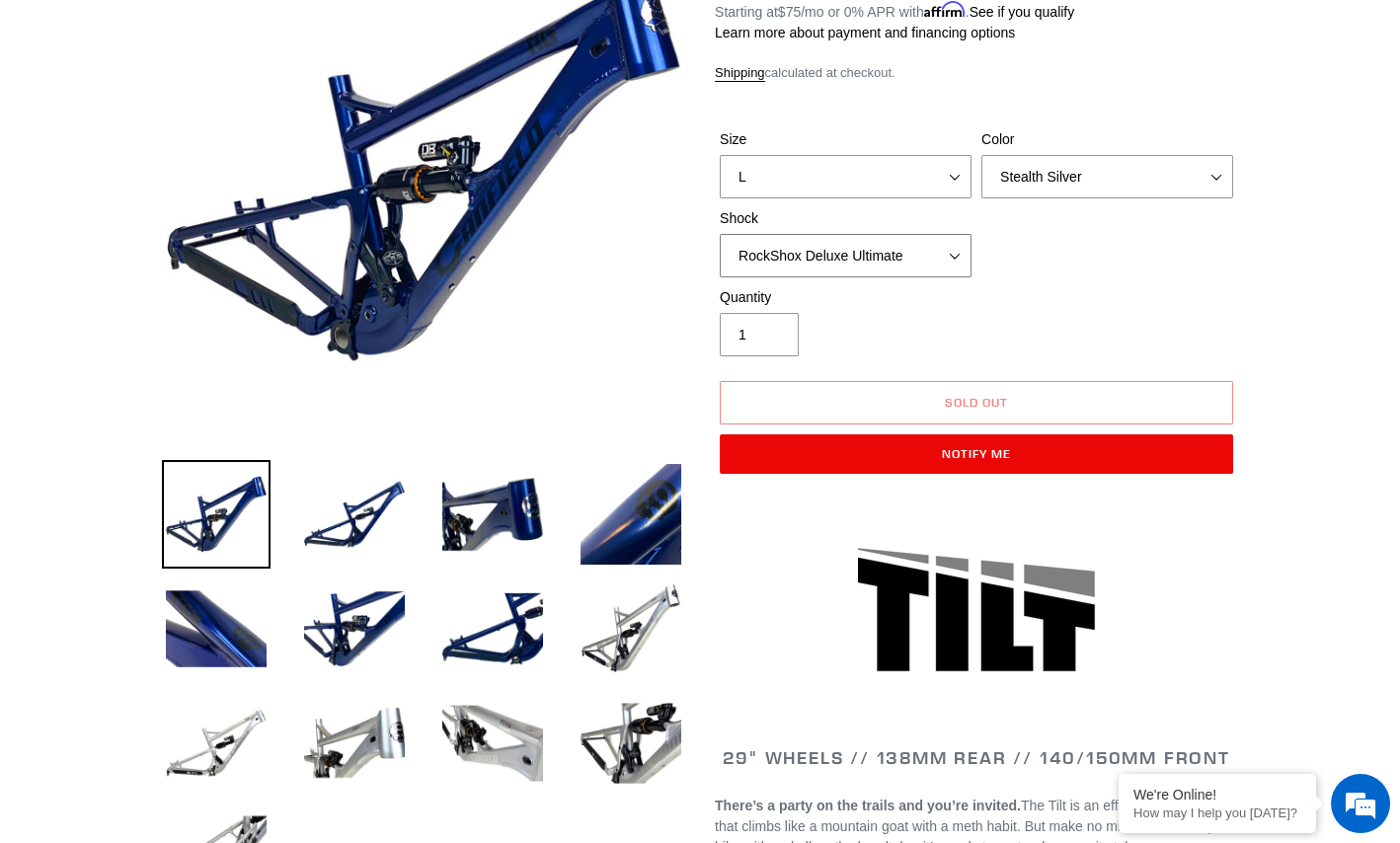 click on "No Shock
Cane Creek DB Kitsuma Air
RockShox Deluxe Ultimate
Fox FLOAT X
EXT Storia Lok V3" at bounding box center [845, 256] 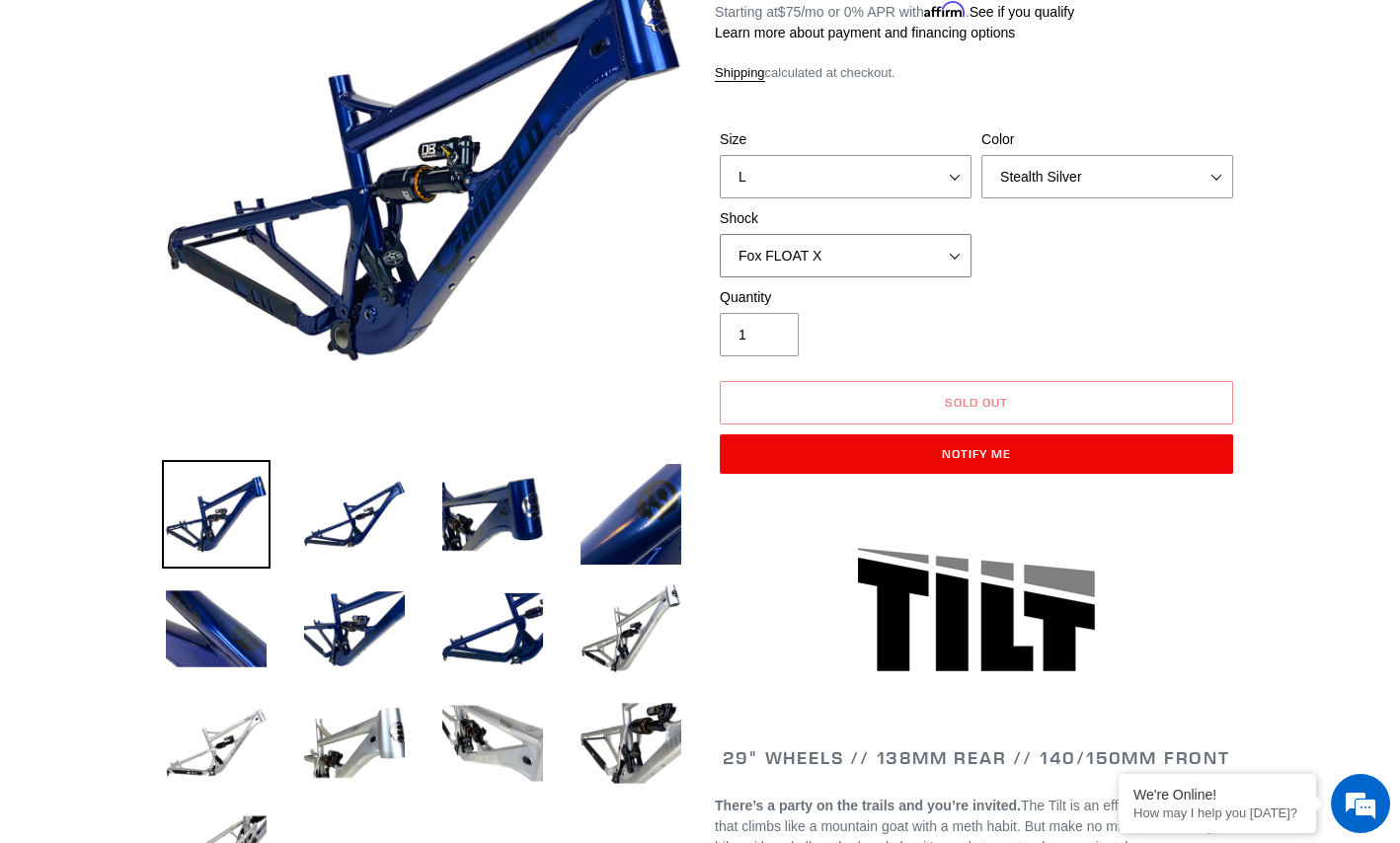 click on "No Shock
Cane Creek DB Kitsuma Air
RockShox Deluxe Ultimate
Fox FLOAT X
EXT Storia Lok V3" at bounding box center [845, 256] 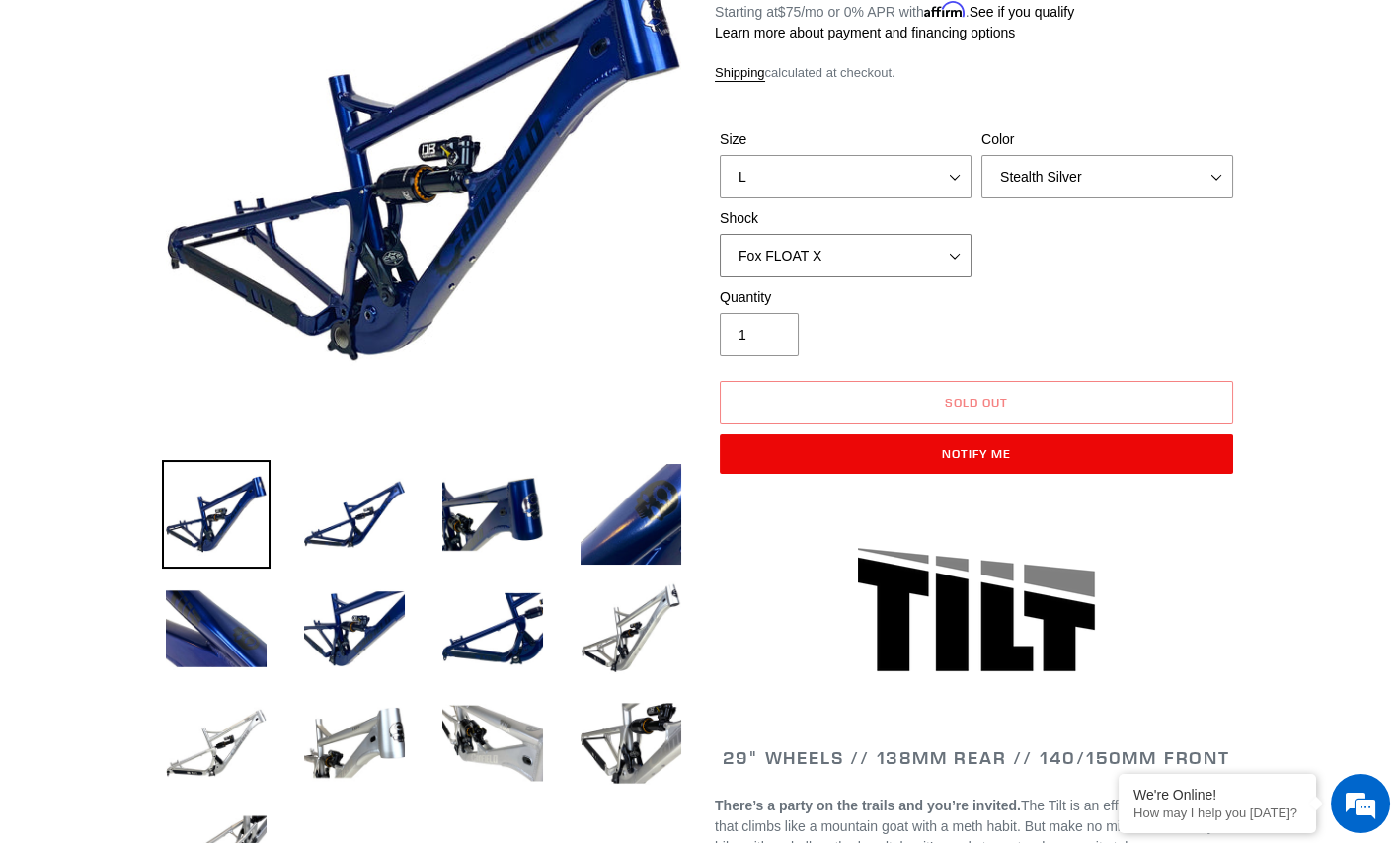 select on "EXT Storia Lok V3" 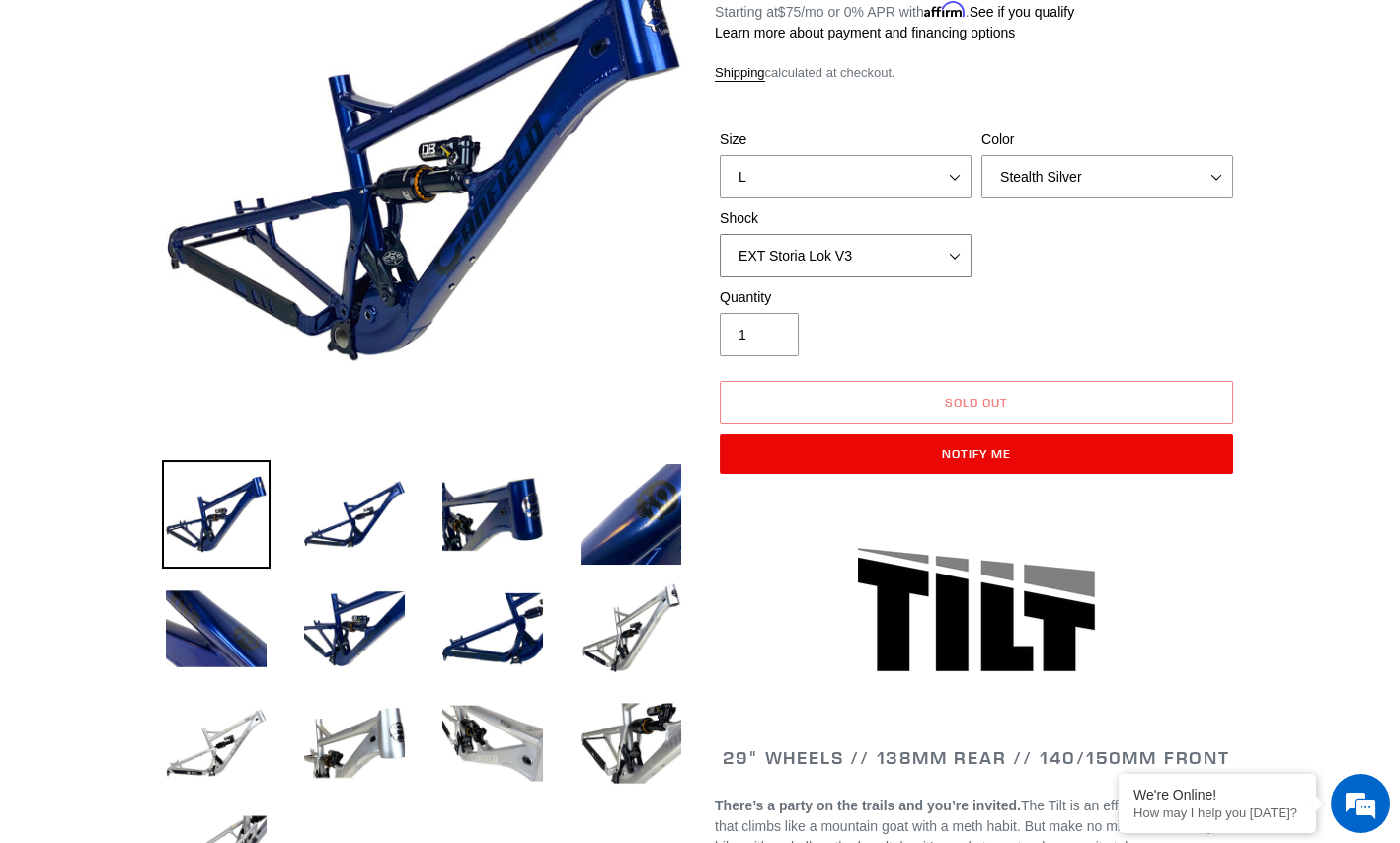 click on "No Shock
Cane Creek DB Kitsuma Air
RockShox Deluxe Ultimate
Fox FLOAT X
EXT Storia Lok V3" at bounding box center [845, 256] 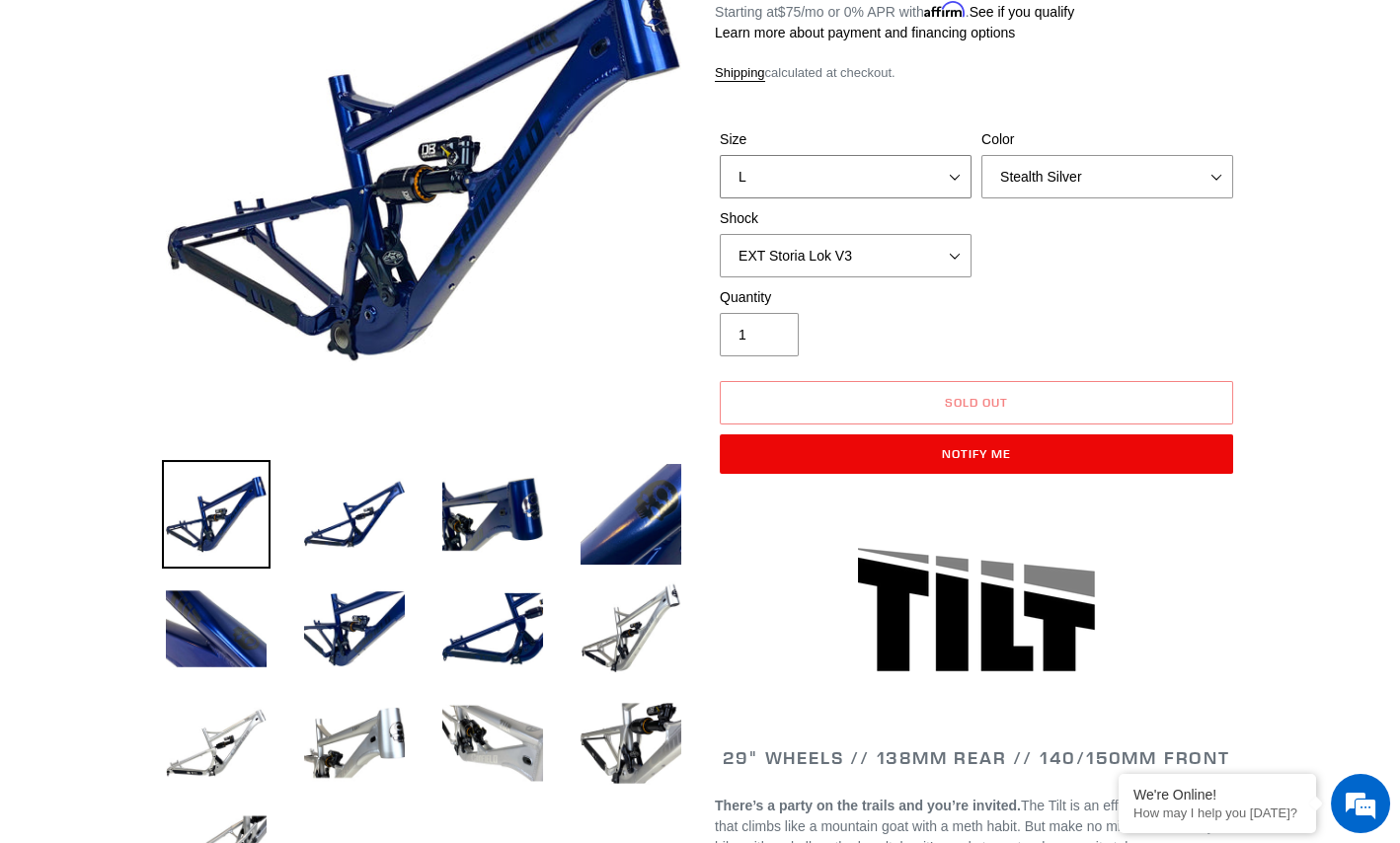 click on "S
M
L
XL" at bounding box center [845, 177] 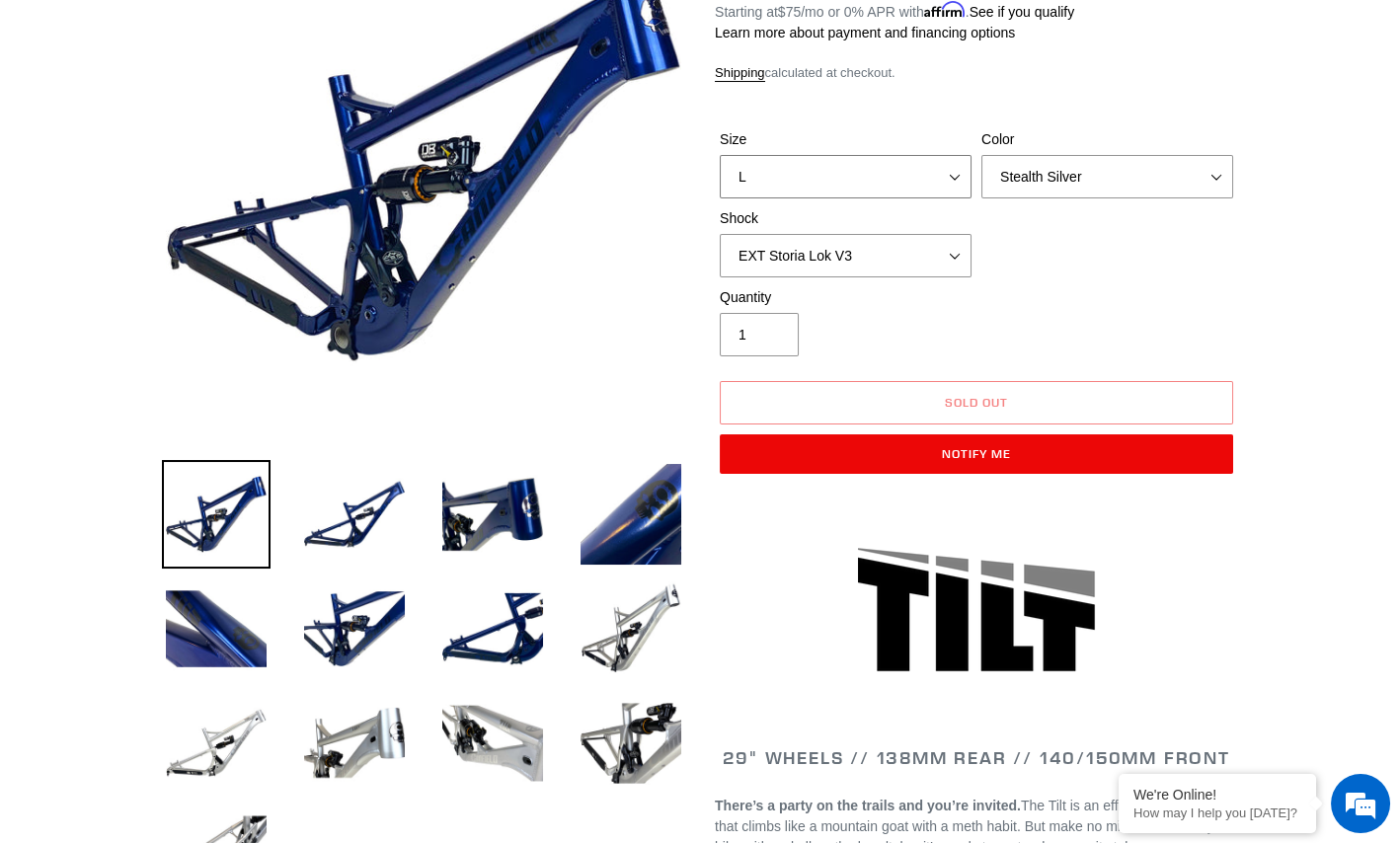 select on "M" 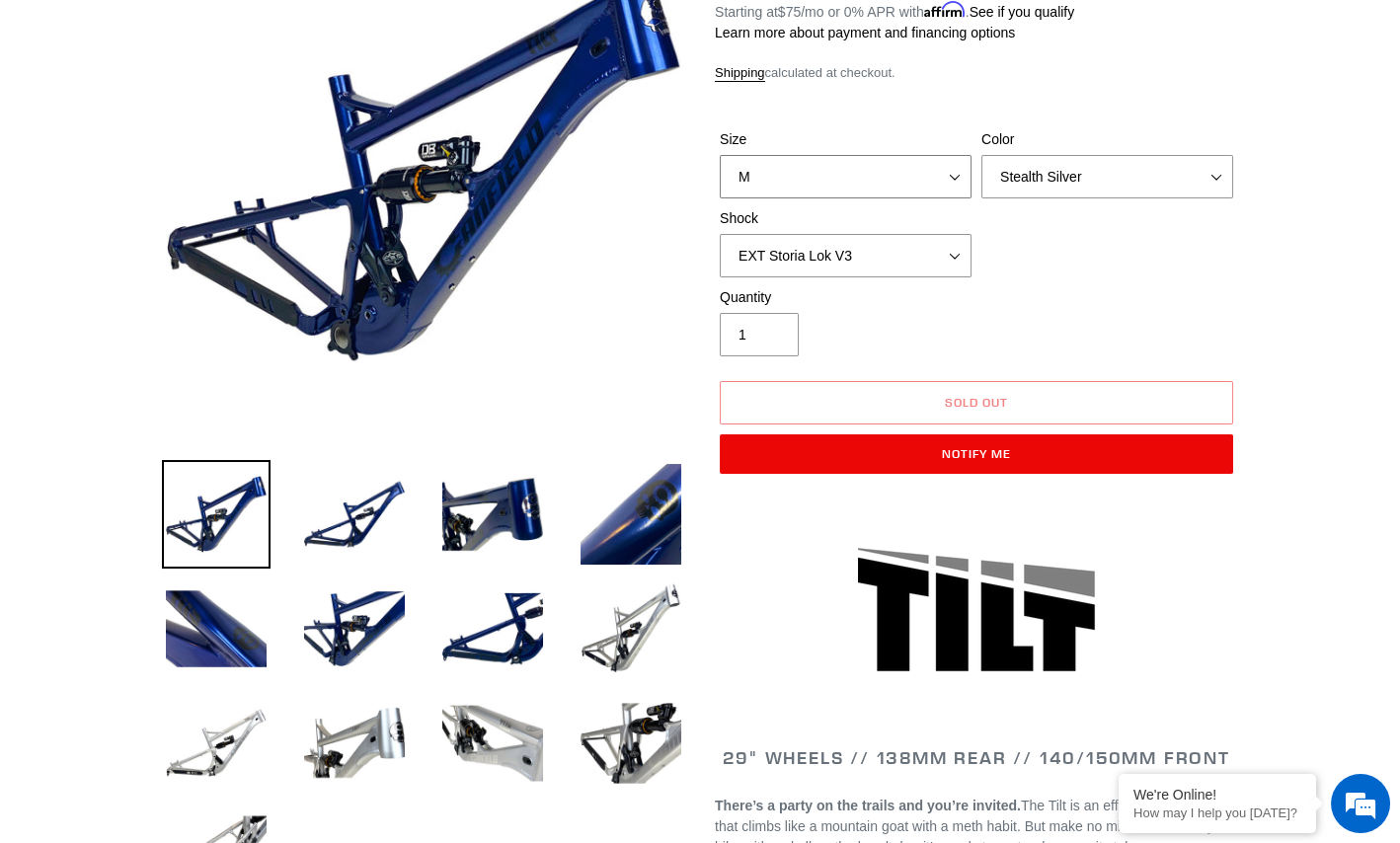 click on "S
M
L
XL" at bounding box center [845, 177] 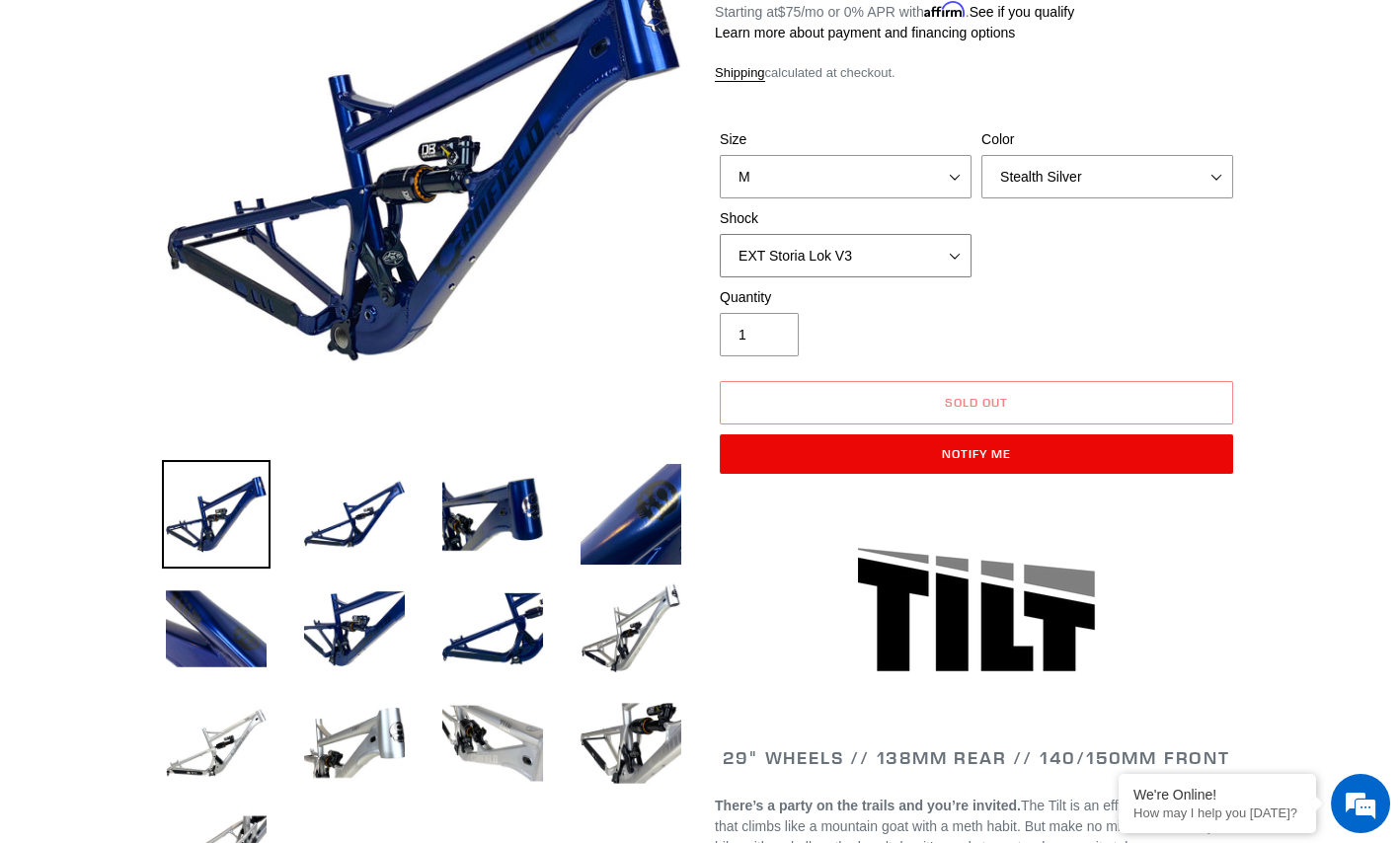 click on "No Shock
Cane Creek DB Kitsuma Air
RockShox Deluxe Ultimate
Fox FLOAT X
EXT Storia Lok V3" at bounding box center (845, 256) 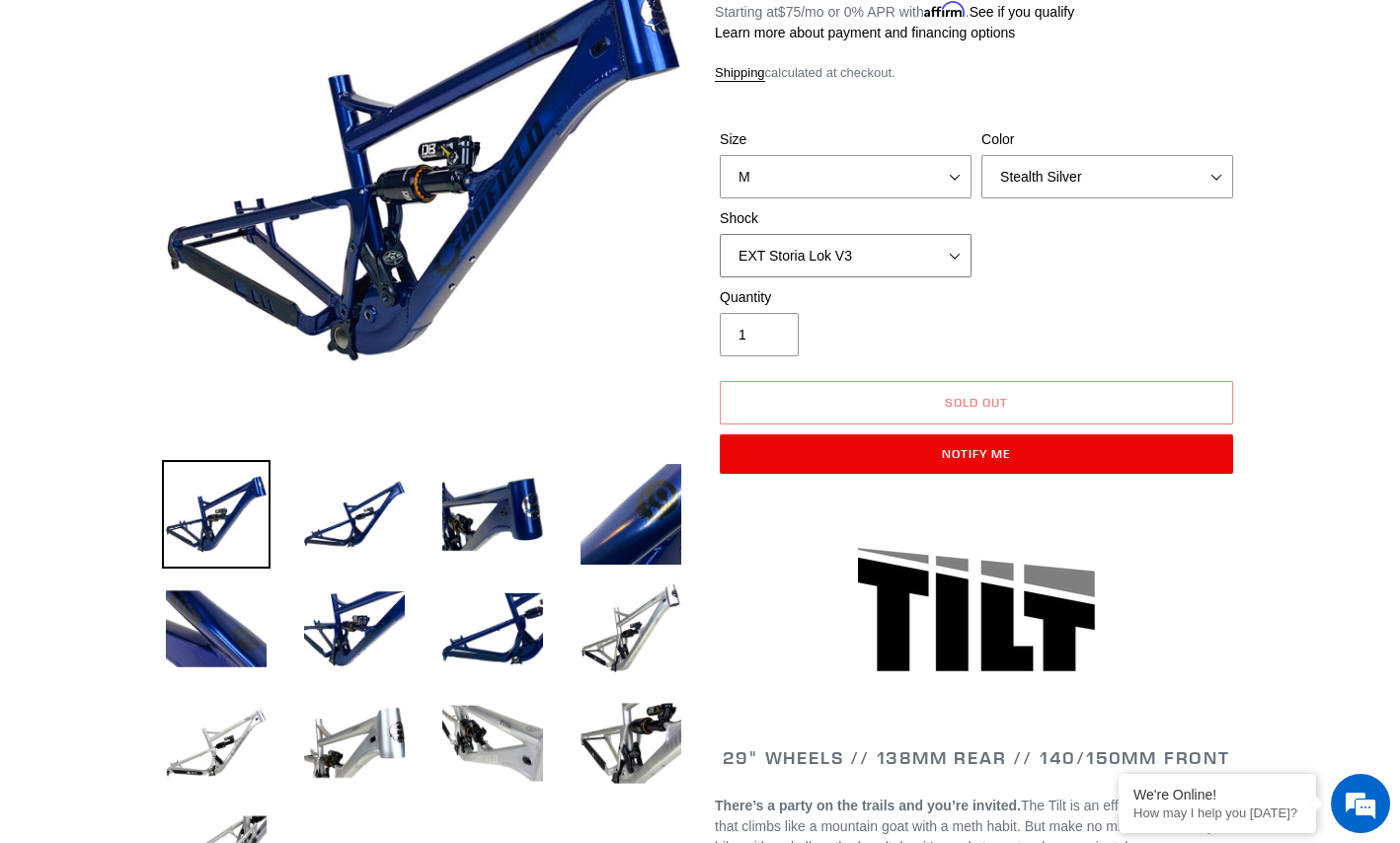 select on "No Shock" 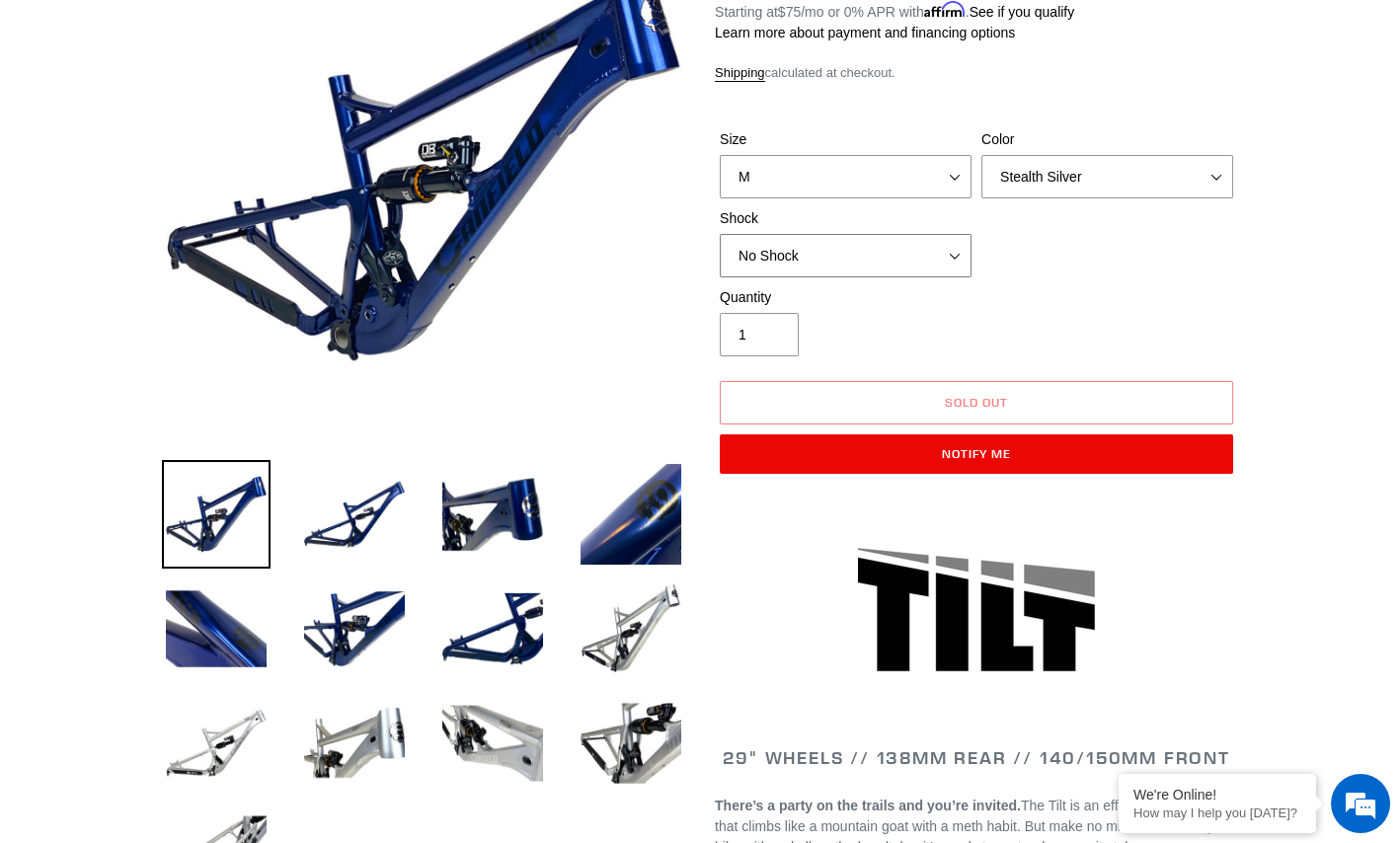 click on "No Shock
Cane Creek DB Kitsuma Air
RockShox Deluxe Ultimate
Fox FLOAT X
EXT Storia Lok V3" at bounding box center (845, 256) 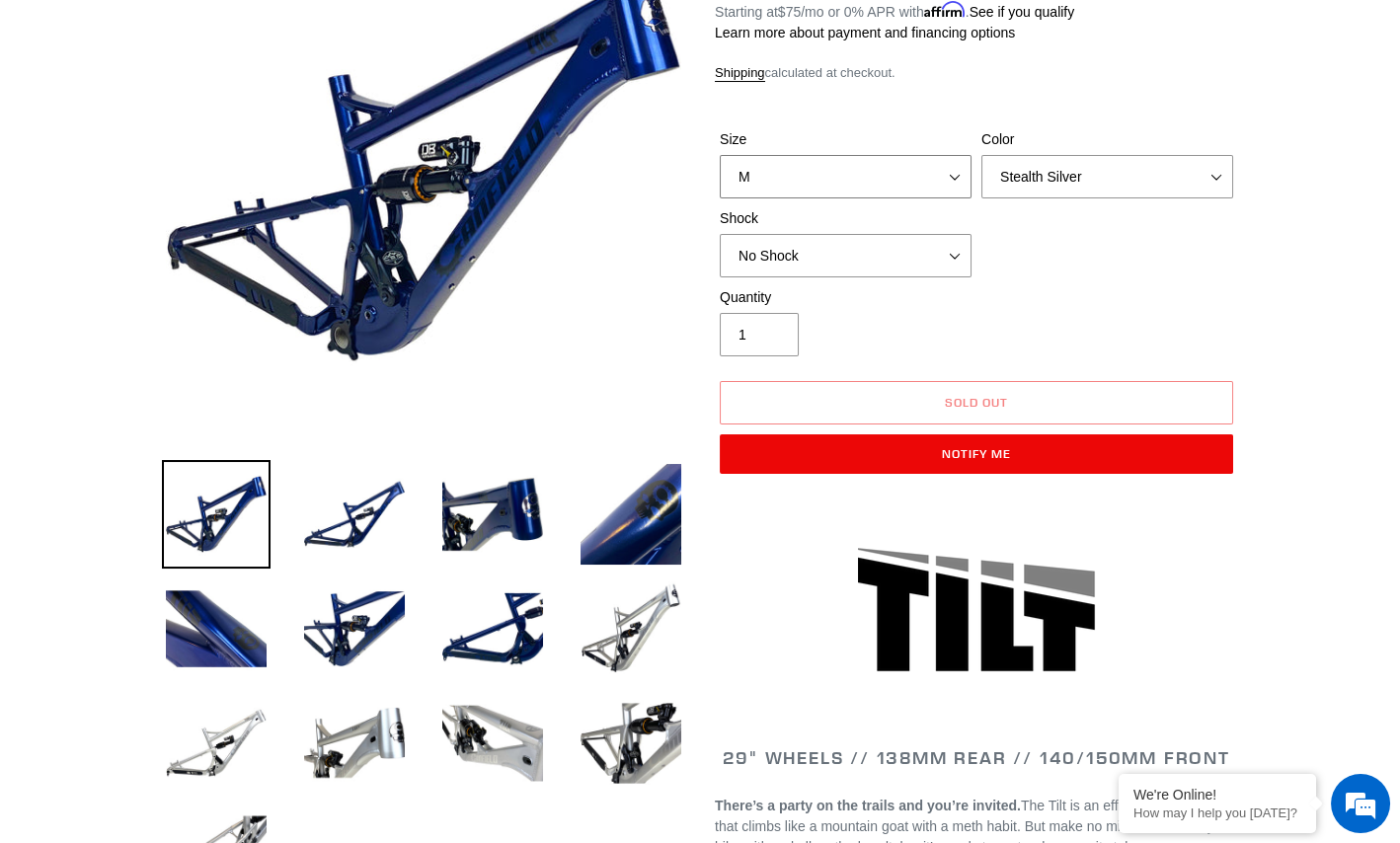 click on "S
M
L
XL" at bounding box center (845, 177) 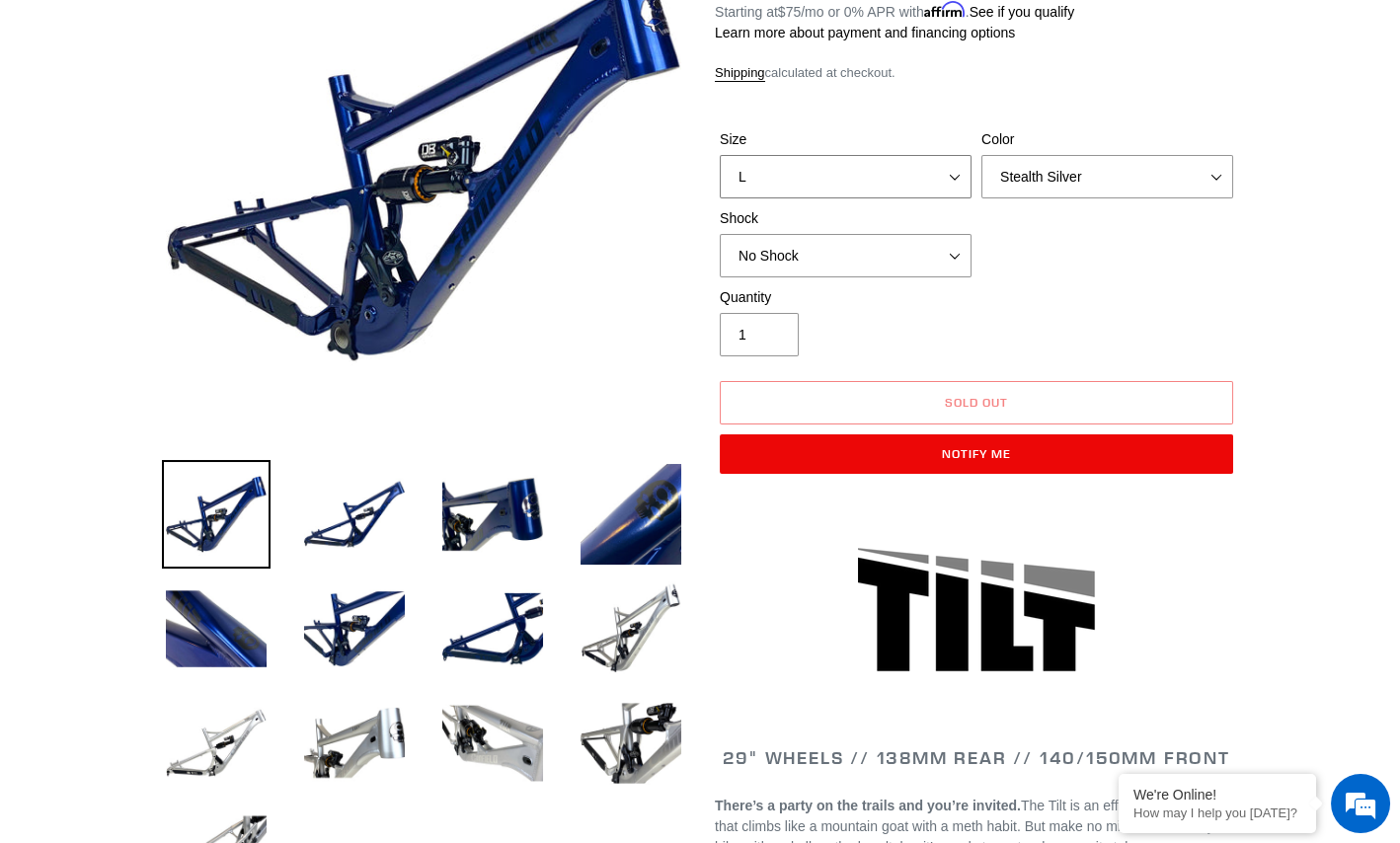 click on "S
M
L
XL" at bounding box center [845, 177] 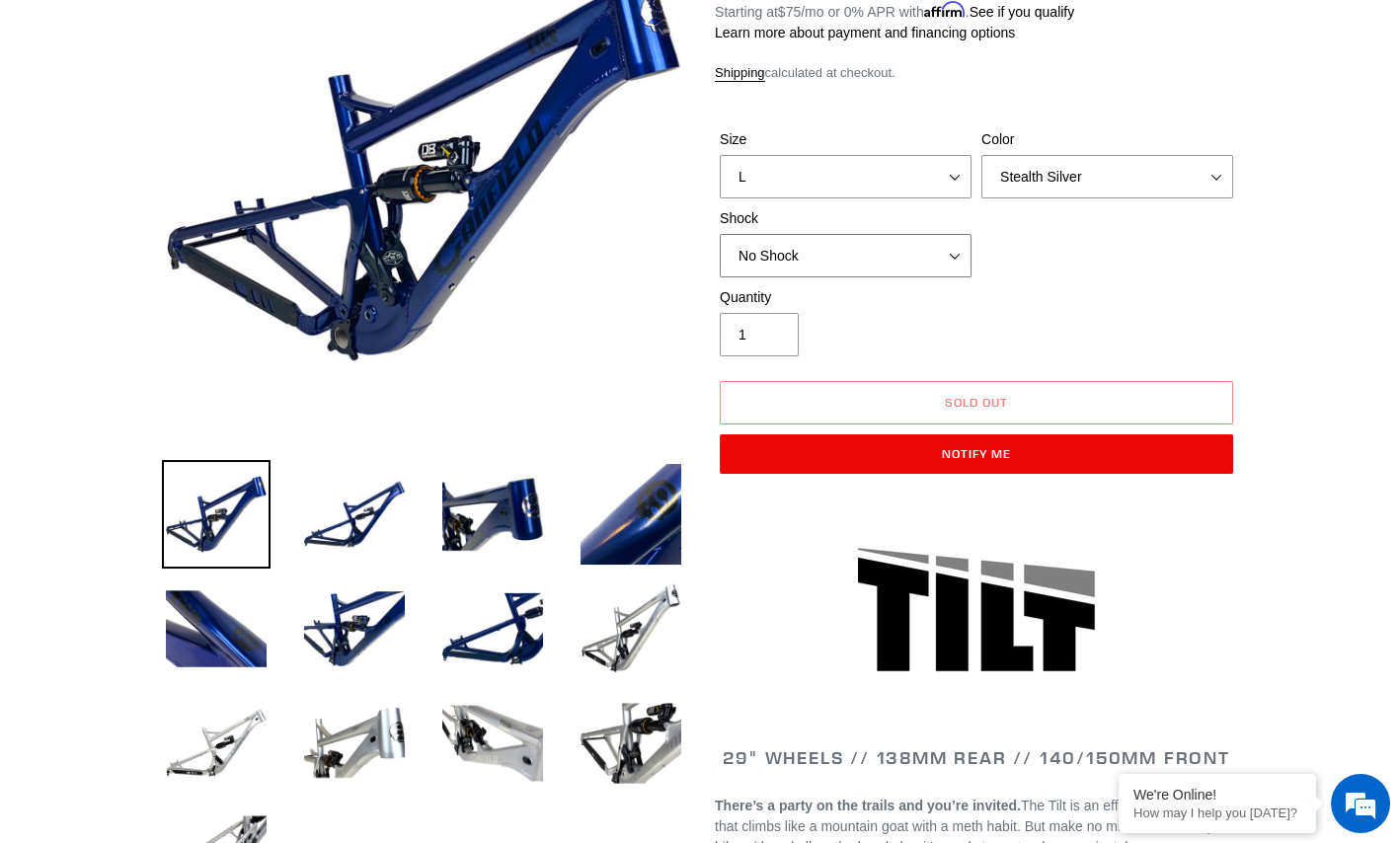 click on "No Shock
Cane Creek DB Kitsuma Air
RockShox Deluxe Ultimate
Fox FLOAT X
EXT Storia Lok V3" at bounding box center (845, 256) 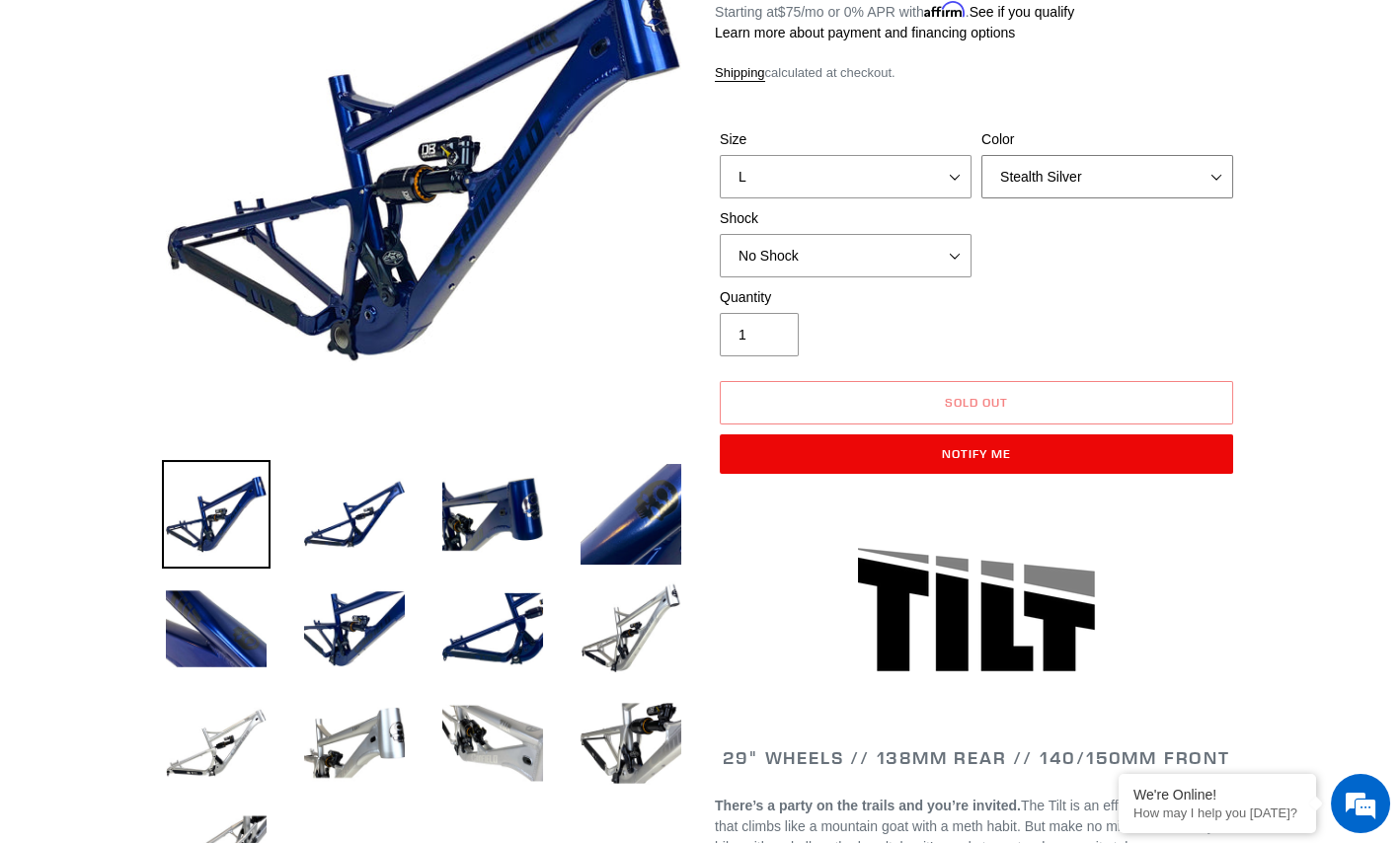 click on "Pearl Night Blue
Stealth Silver" at bounding box center [1107, 177] 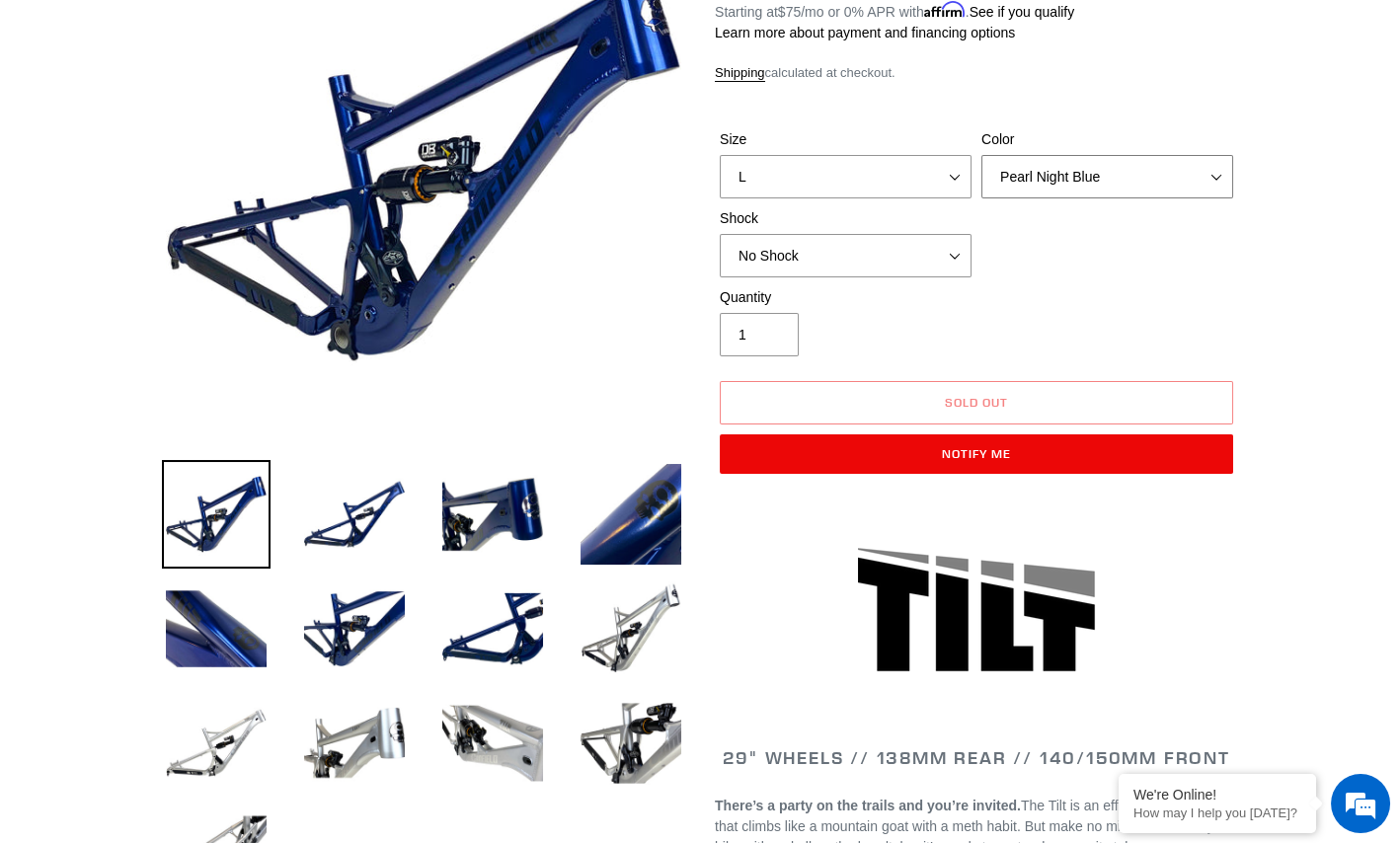 click on "Pearl Night Blue
Stealth Silver" at bounding box center [1107, 177] 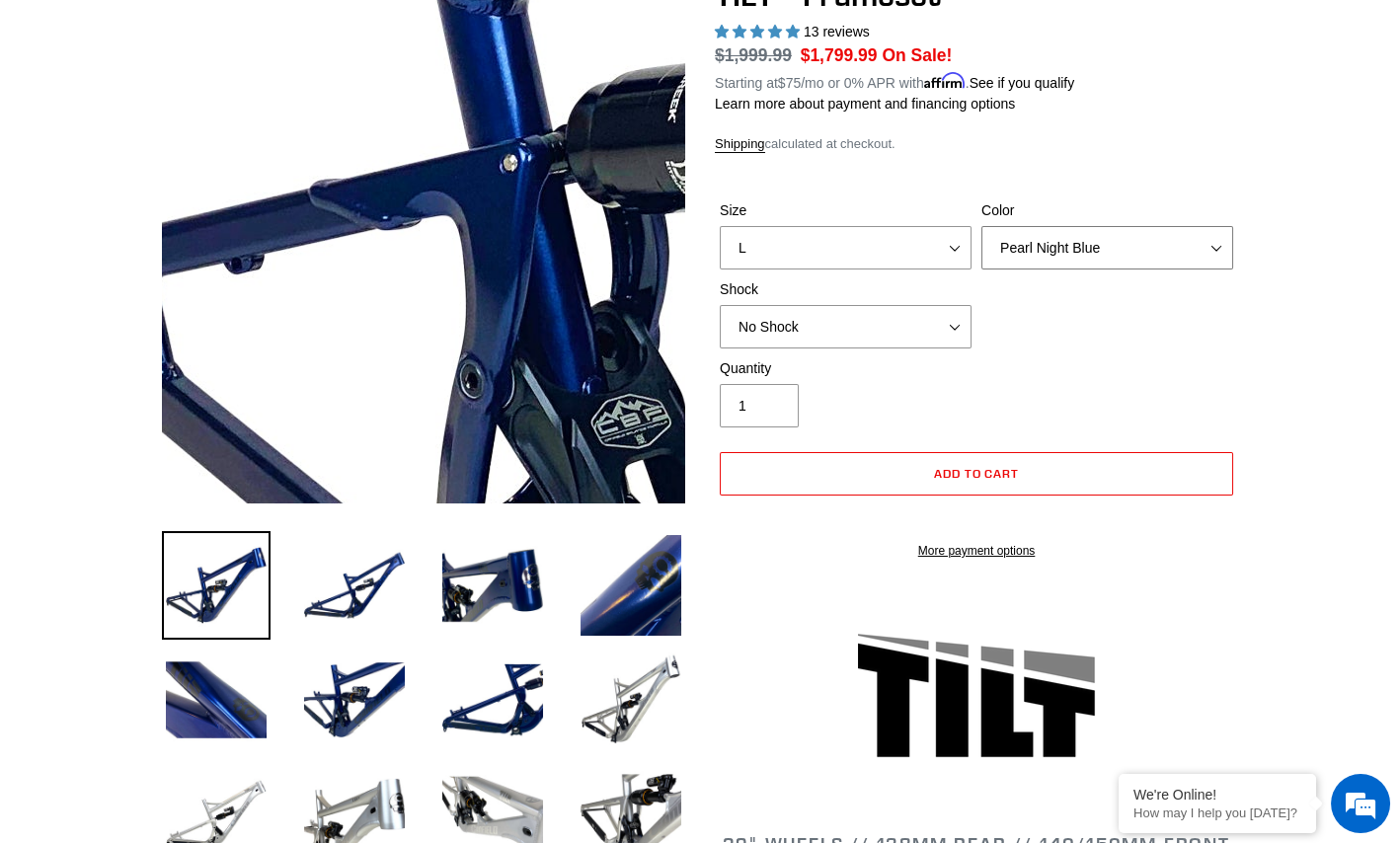 scroll, scrollTop: 296, scrollLeft: 0, axis: vertical 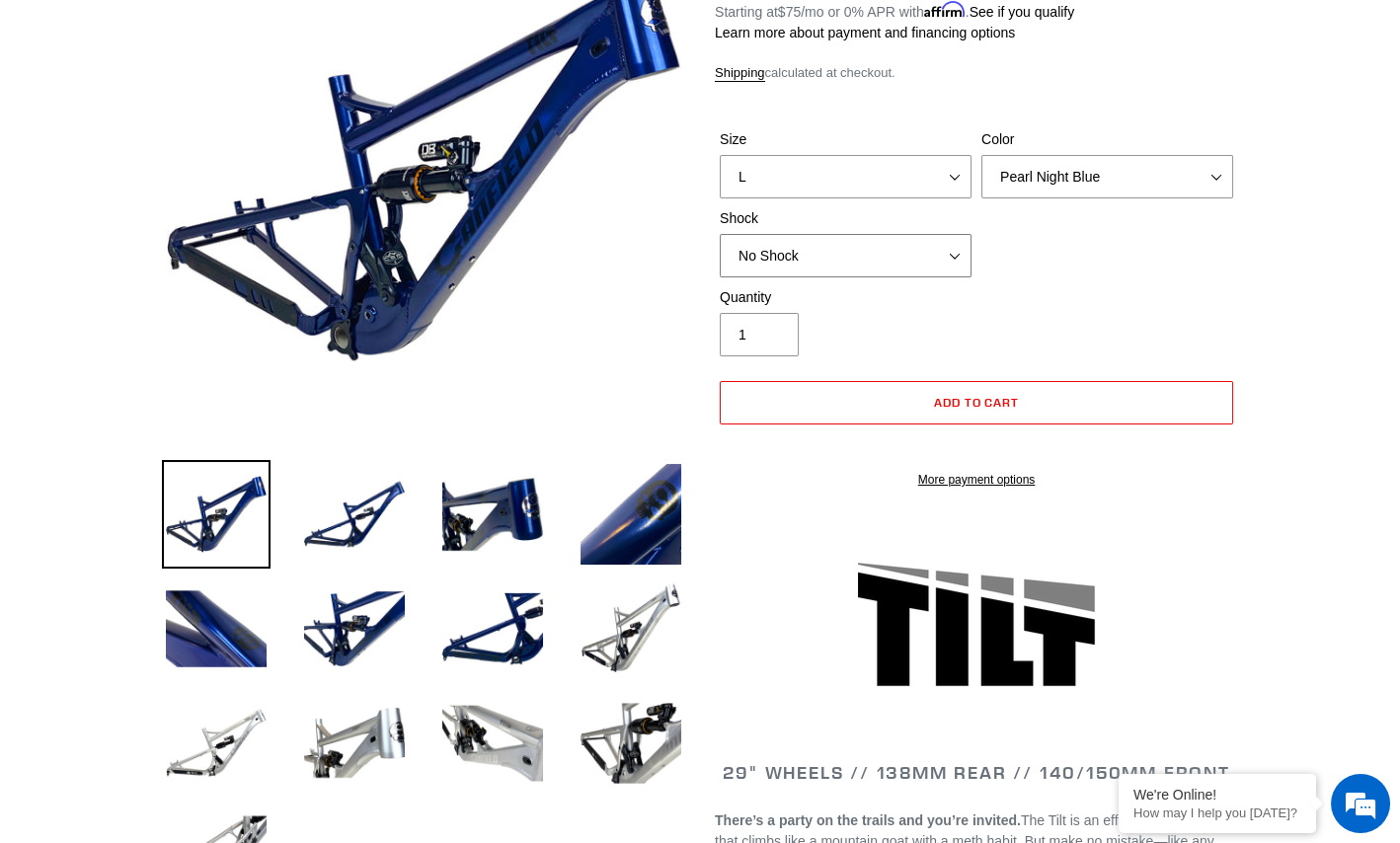 click on "No Shock
Cane Creek DB Kitsuma Air
RockShox Deluxe Ultimate
Fox FLOAT X
EXT Storia Lok V3" at bounding box center (845, 256) 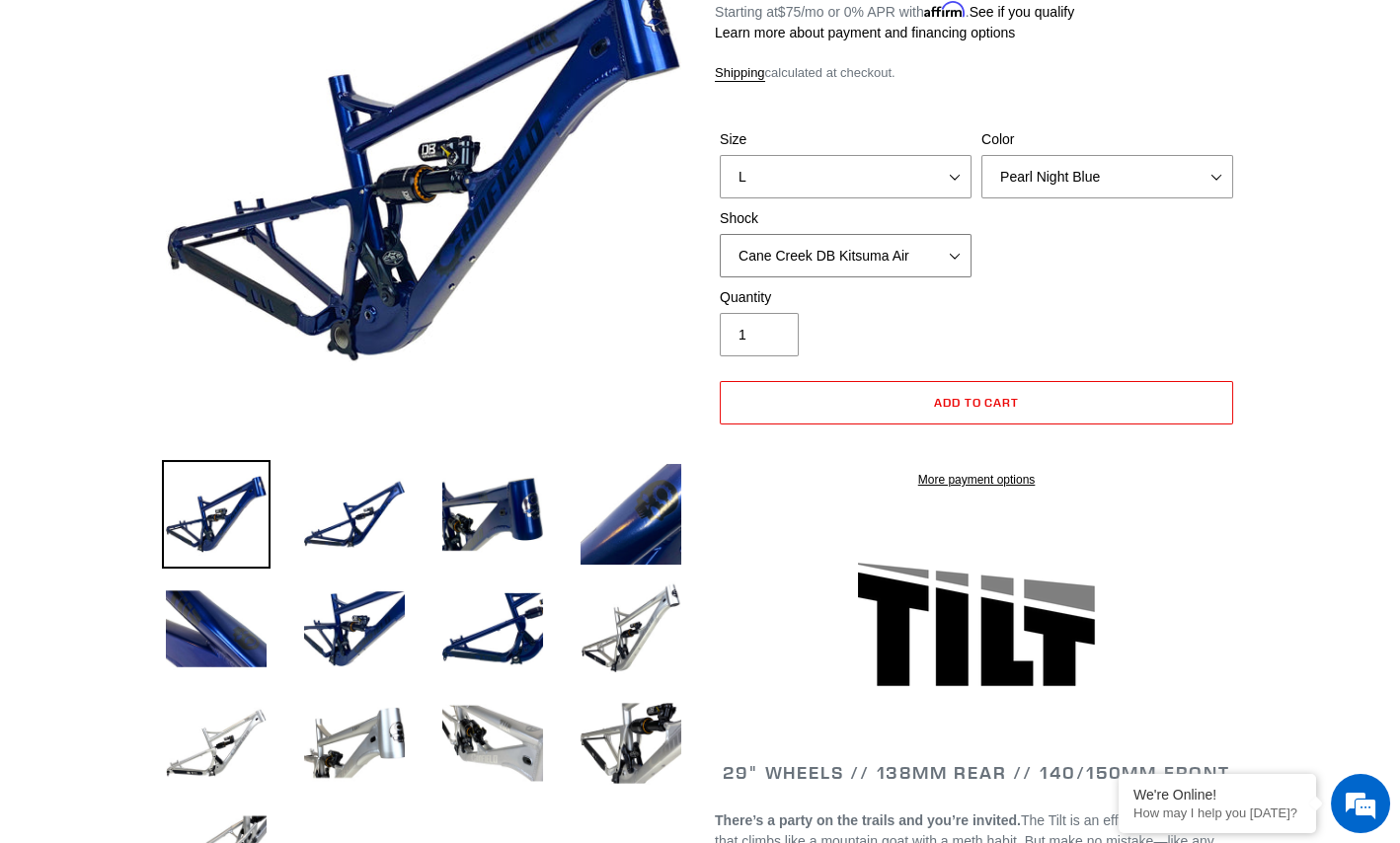 click on "No Shock
Cane Creek DB Kitsuma Air
RockShox Deluxe Ultimate
Fox FLOAT X
EXT Storia Lok V3" at bounding box center (845, 256) 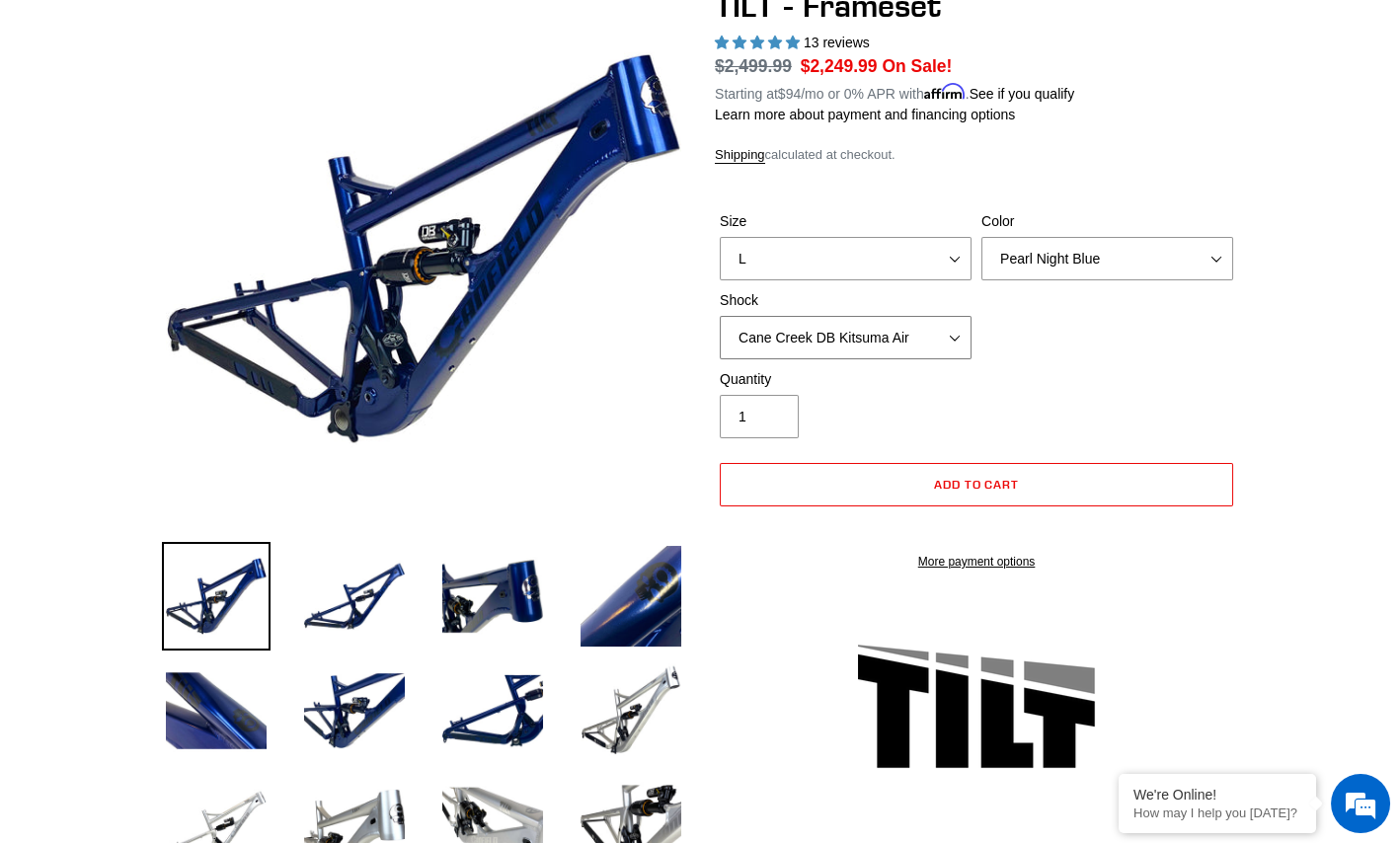scroll, scrollTop: 99, scrollLeft: 0, axis: vertical 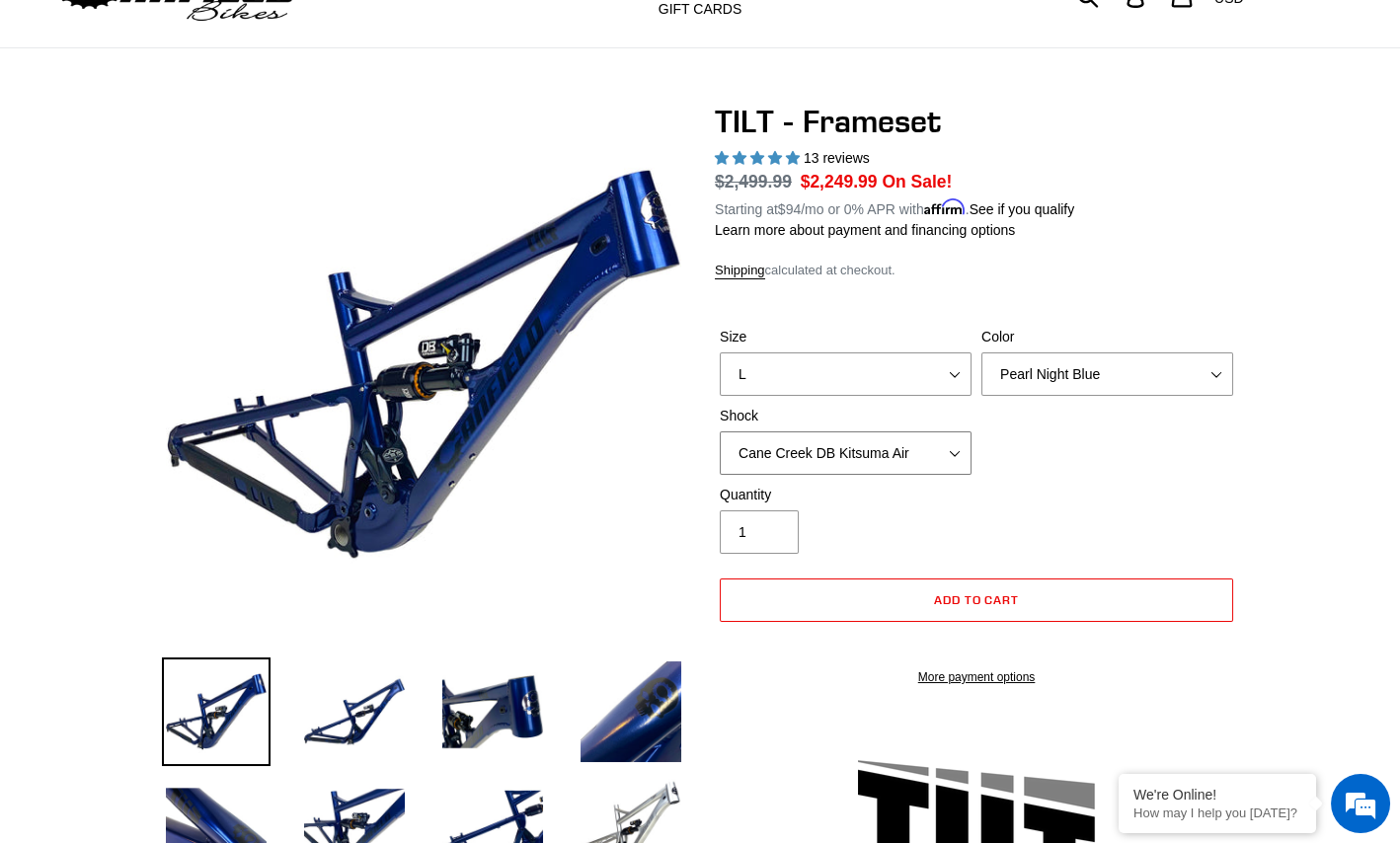 click on "No Shock
Cane Creek DB Kitsuma Air
RockShox Deluxe Ultimate
Fox FLOAT X
EXT Storia Lok V3" at bounding box center [845, 453] 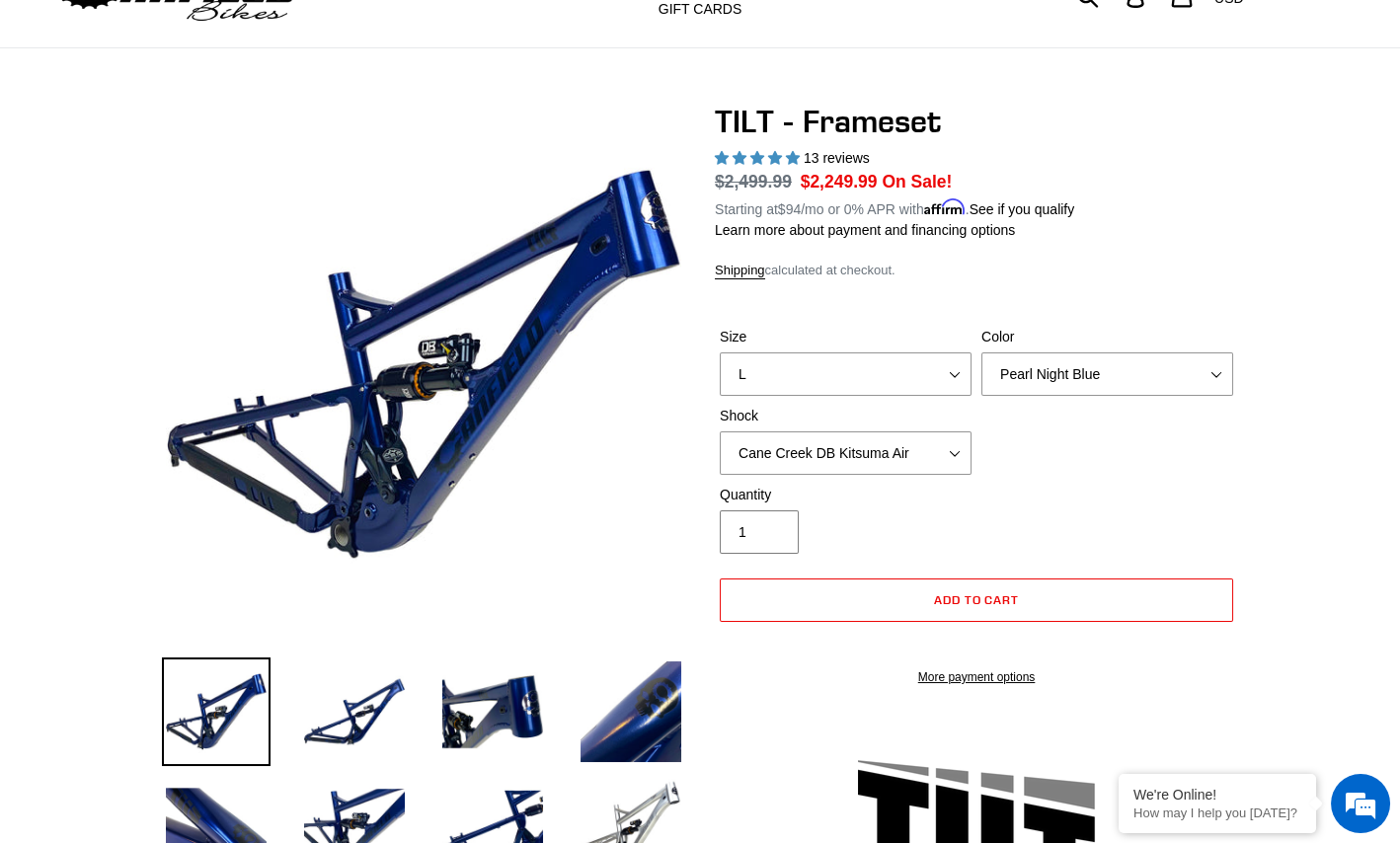 click on "Quantity
1" at bounding box center (976, 524) 